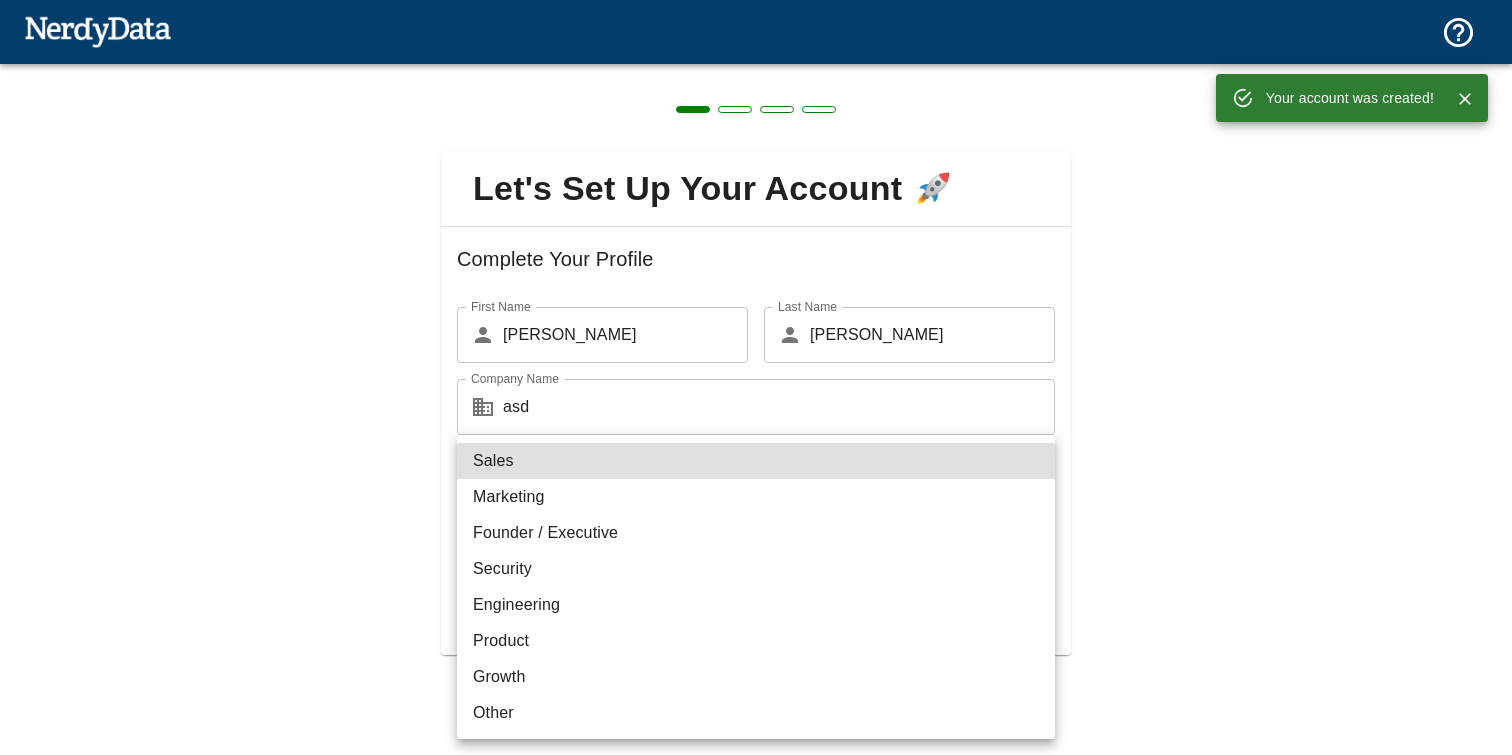 type 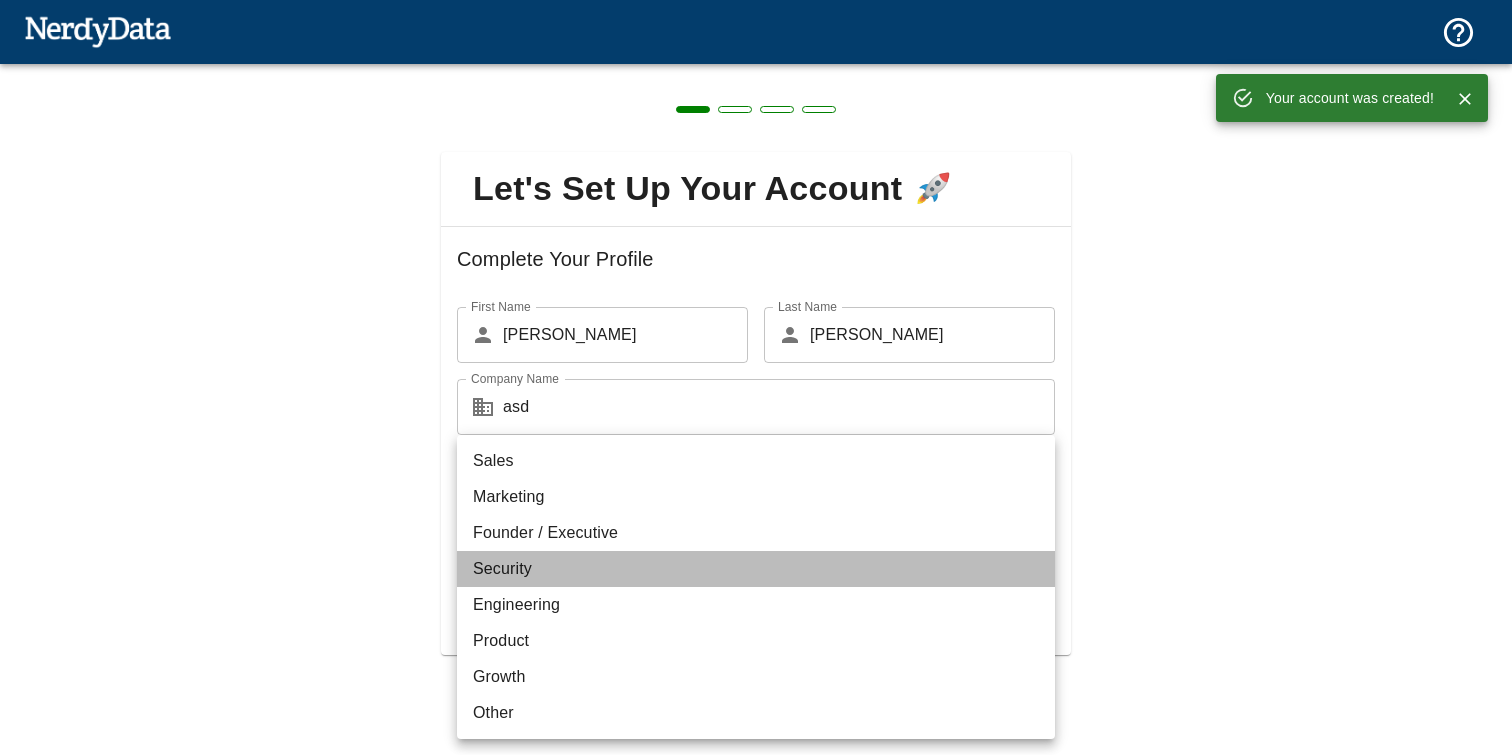 click on "Security" at bounding box center [756, 569] 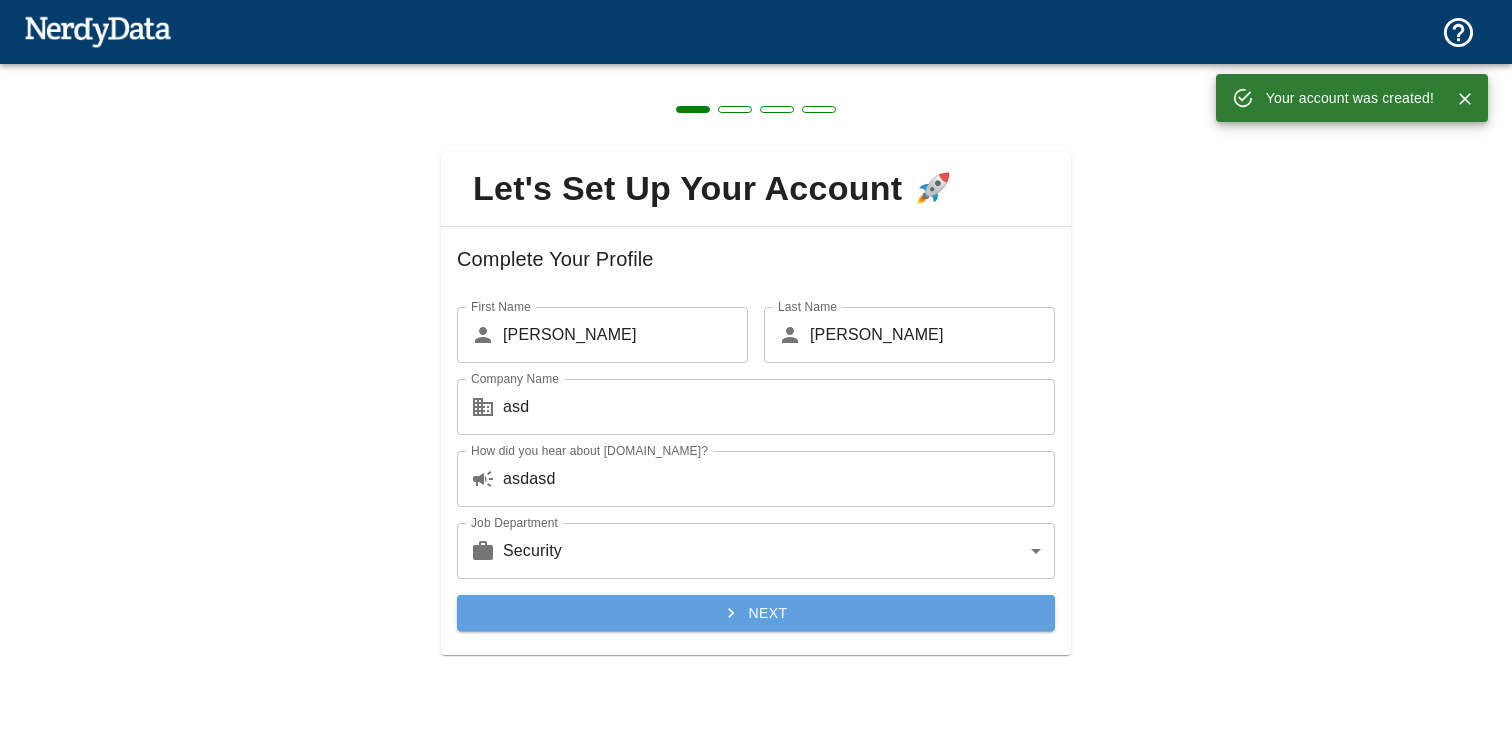 type 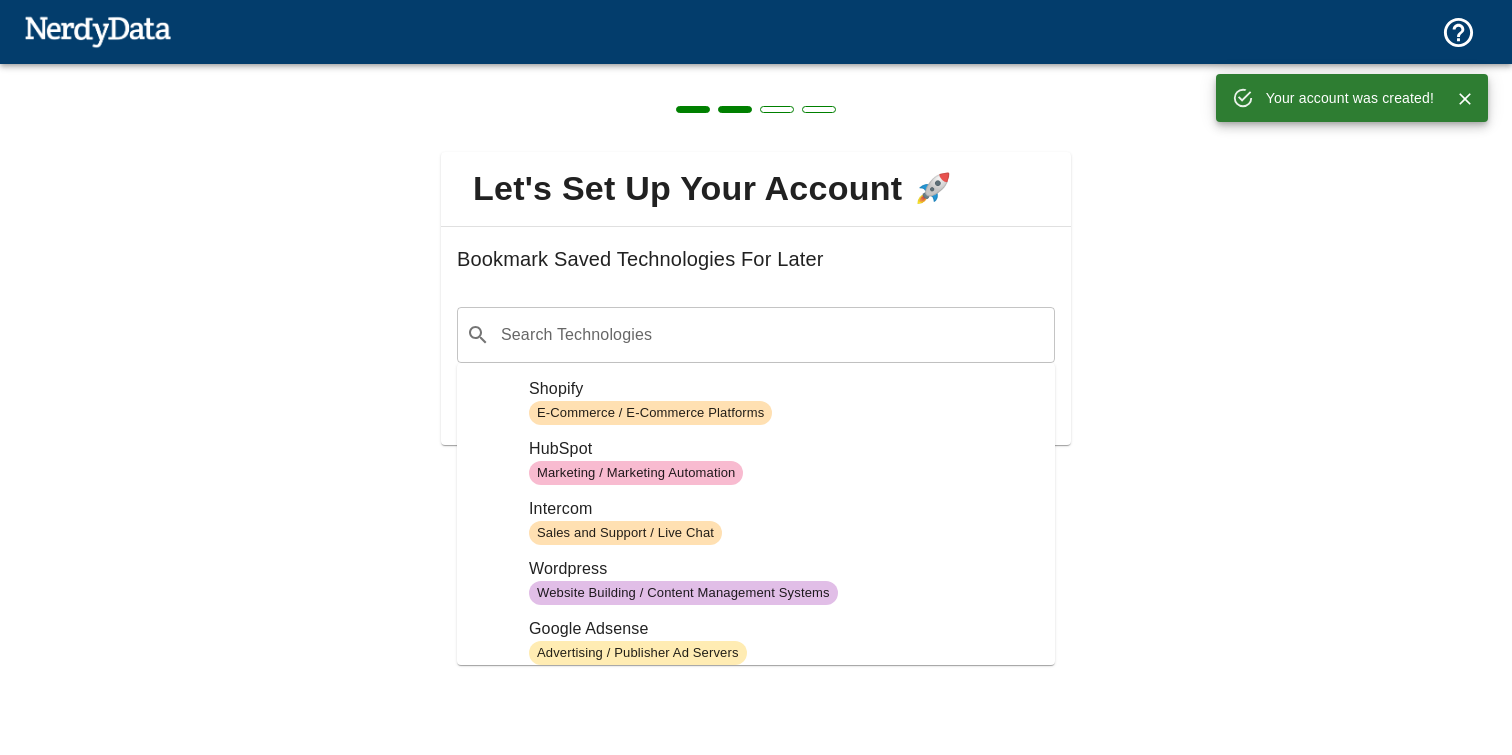 click on "​ Search Technologies" at bounding box center (756, 335) 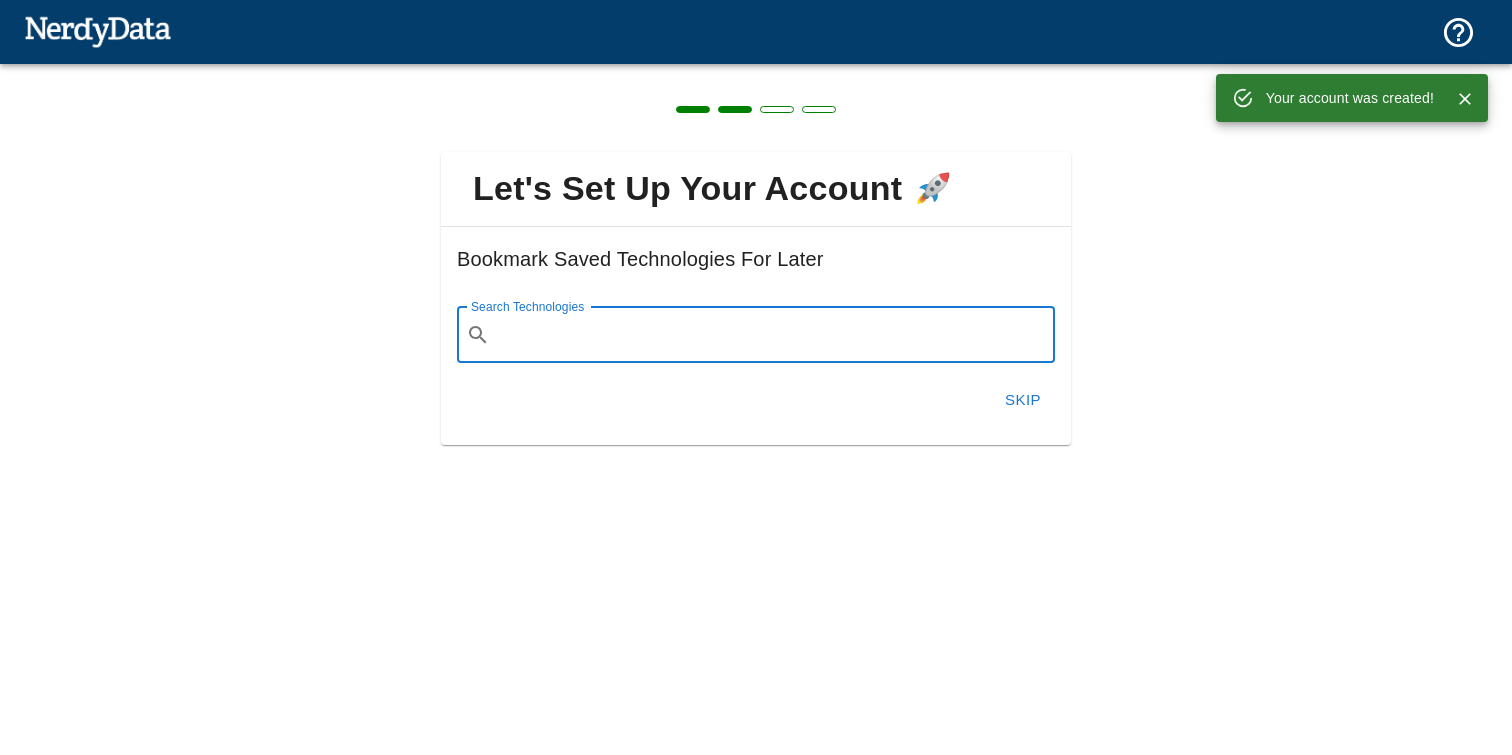 click on "Search Technologies" at bounding box center (772, 335) 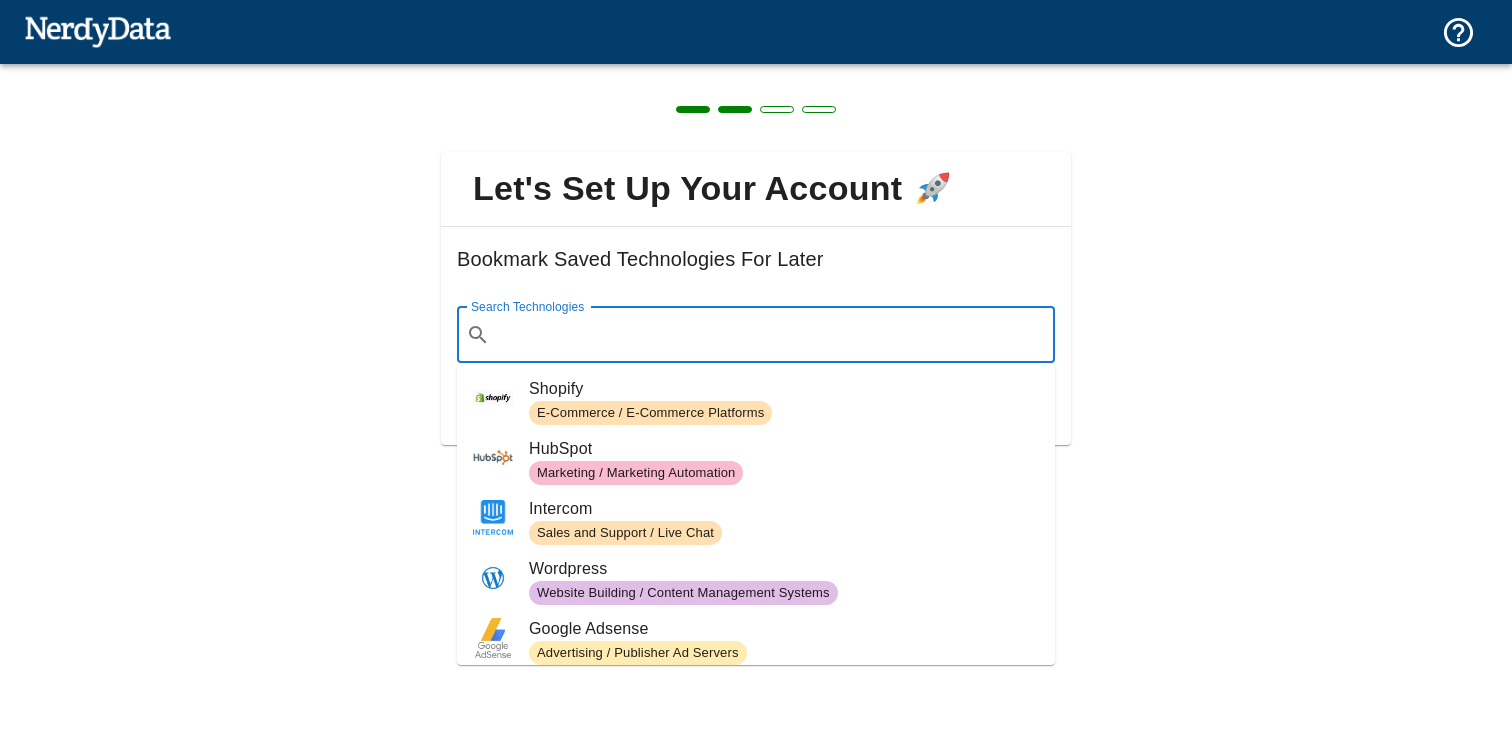 click on "Search Technologies" at bounding box center (772, 335) 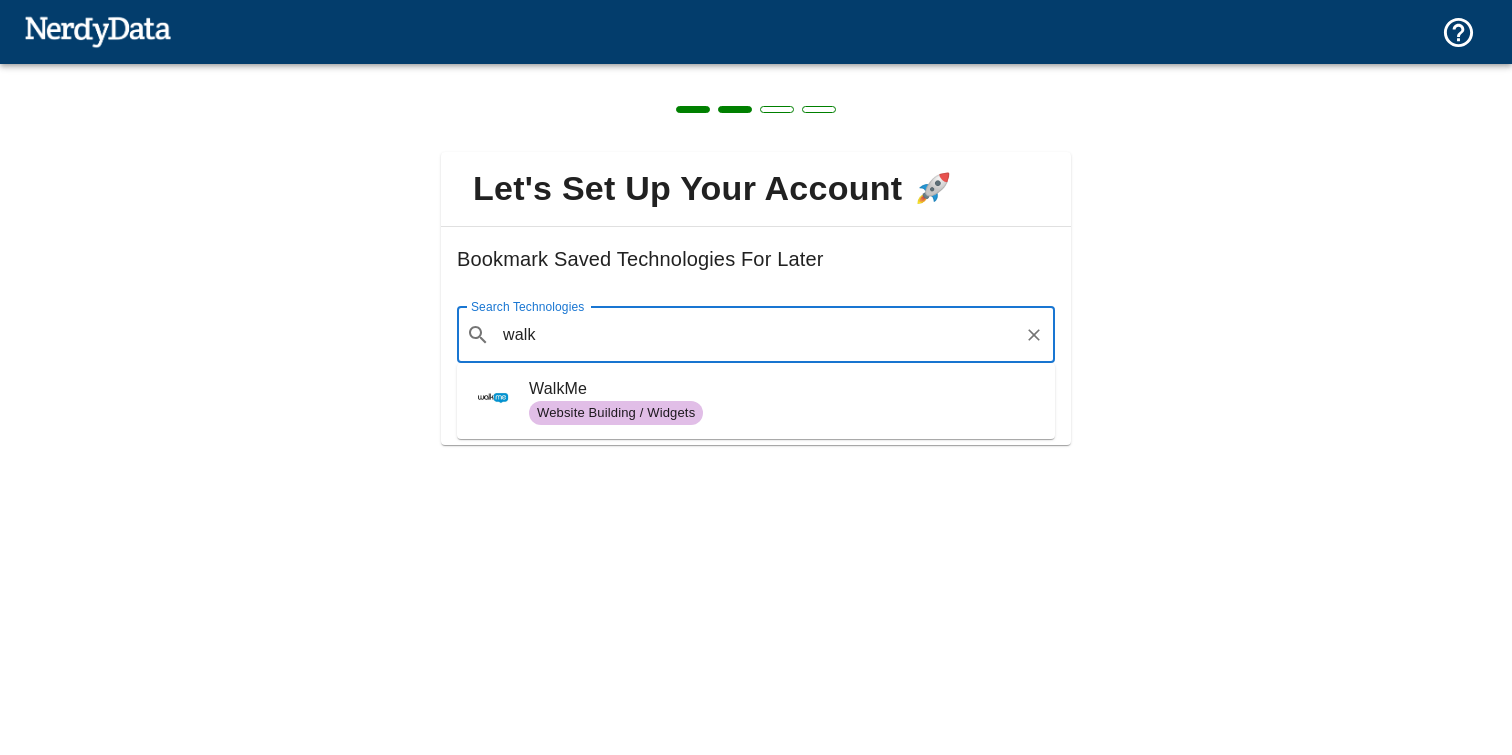 click on "WalkMe" at bounding box center (784, 389) 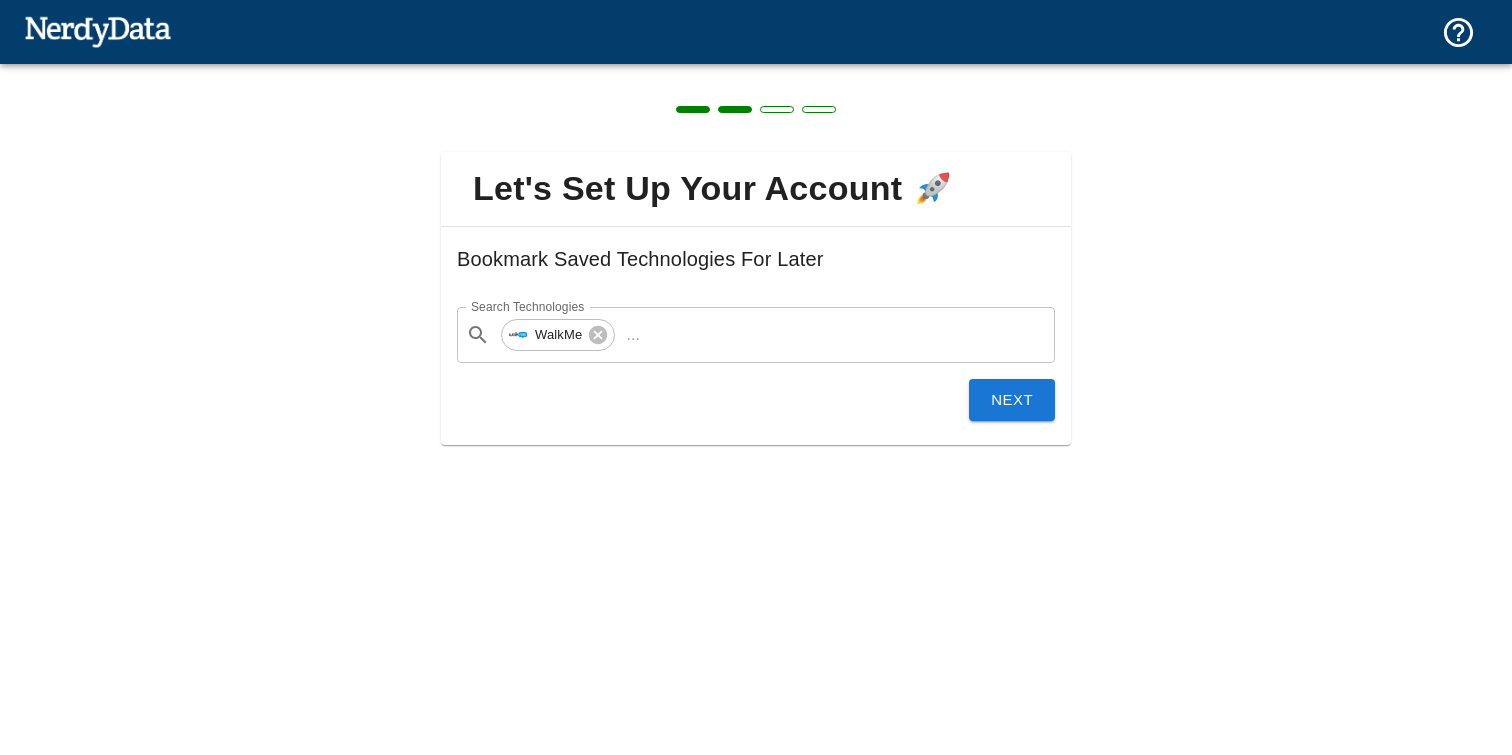 click on "Next" at bounding box center [1012, 400] 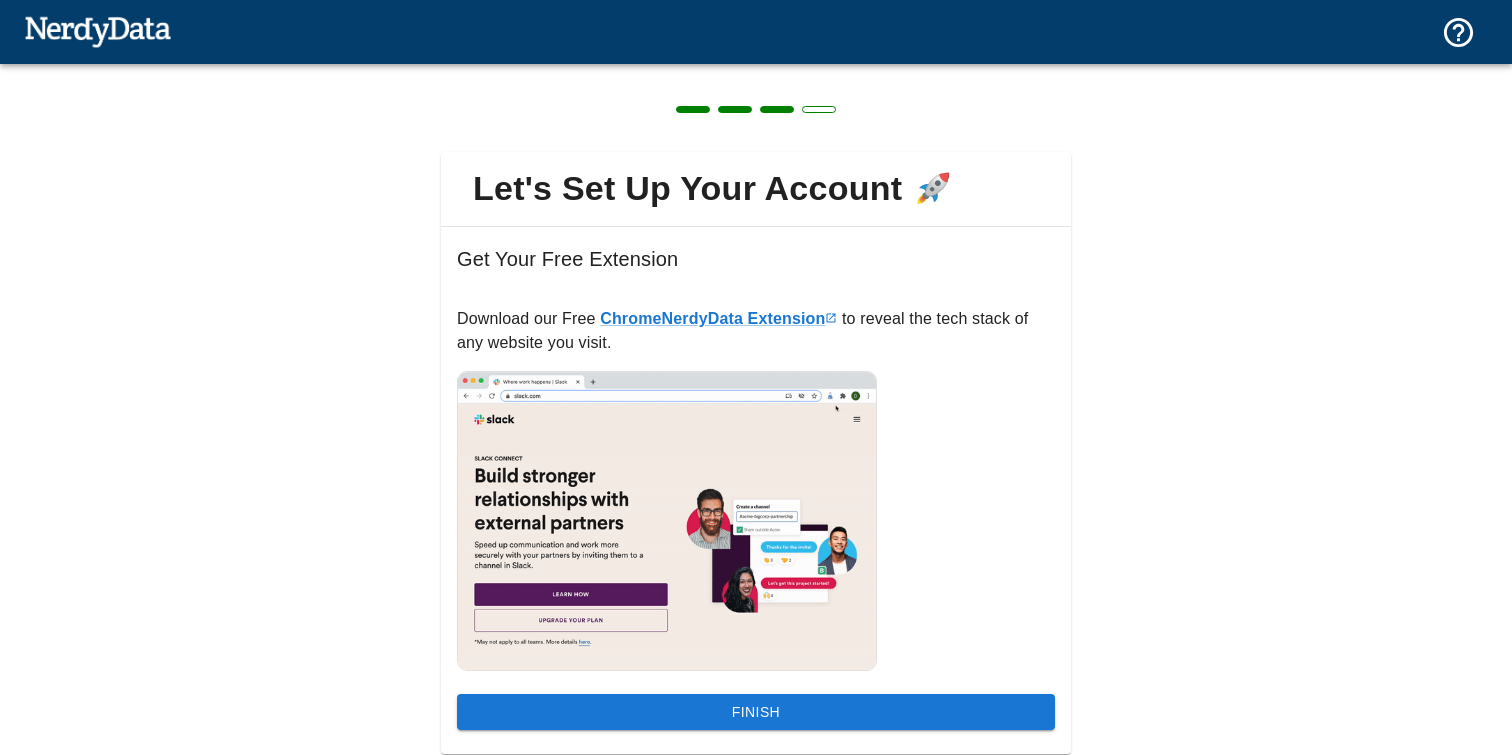 scroll, scrollTop: 63, scrollLeft: 0, axis: vertical 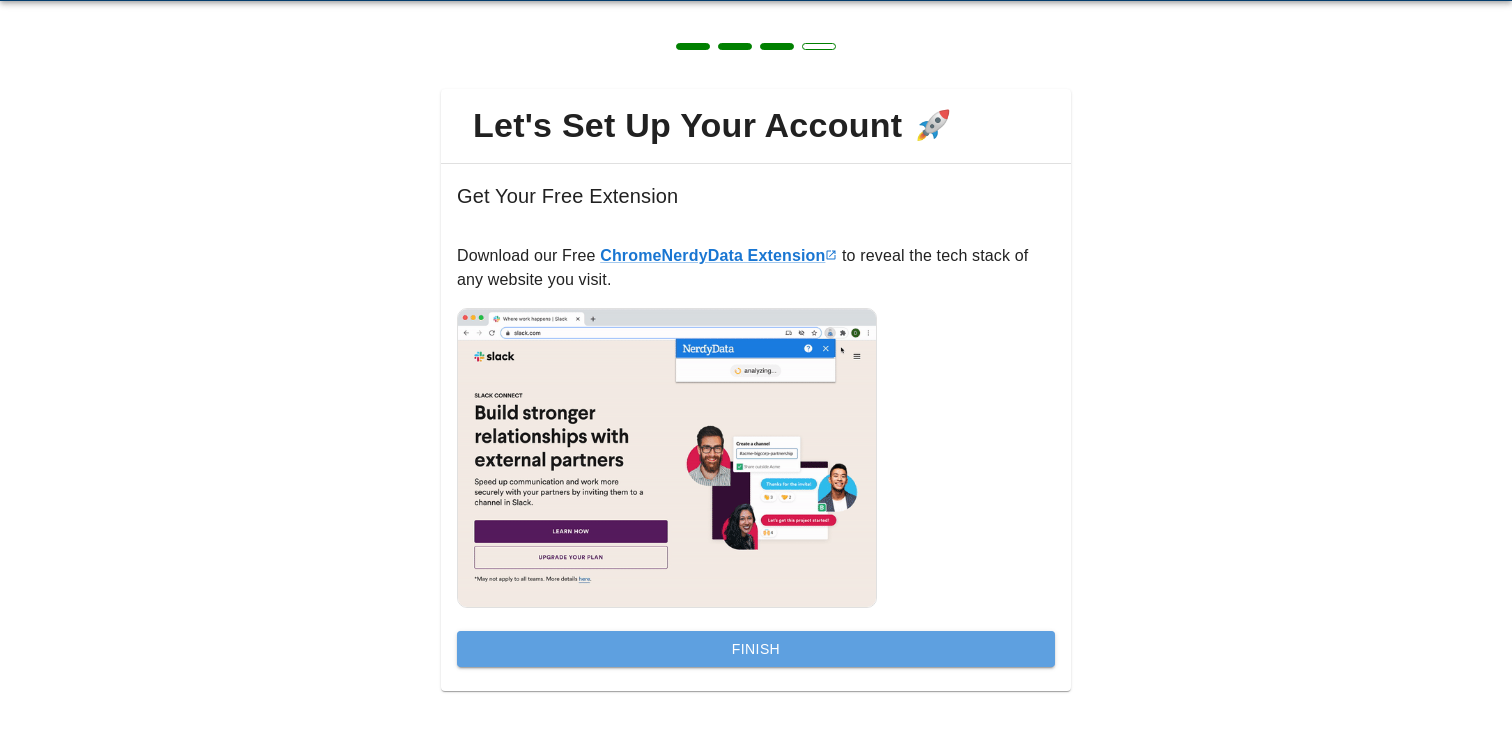 click on "Finish" at bounding box center (756, 649) 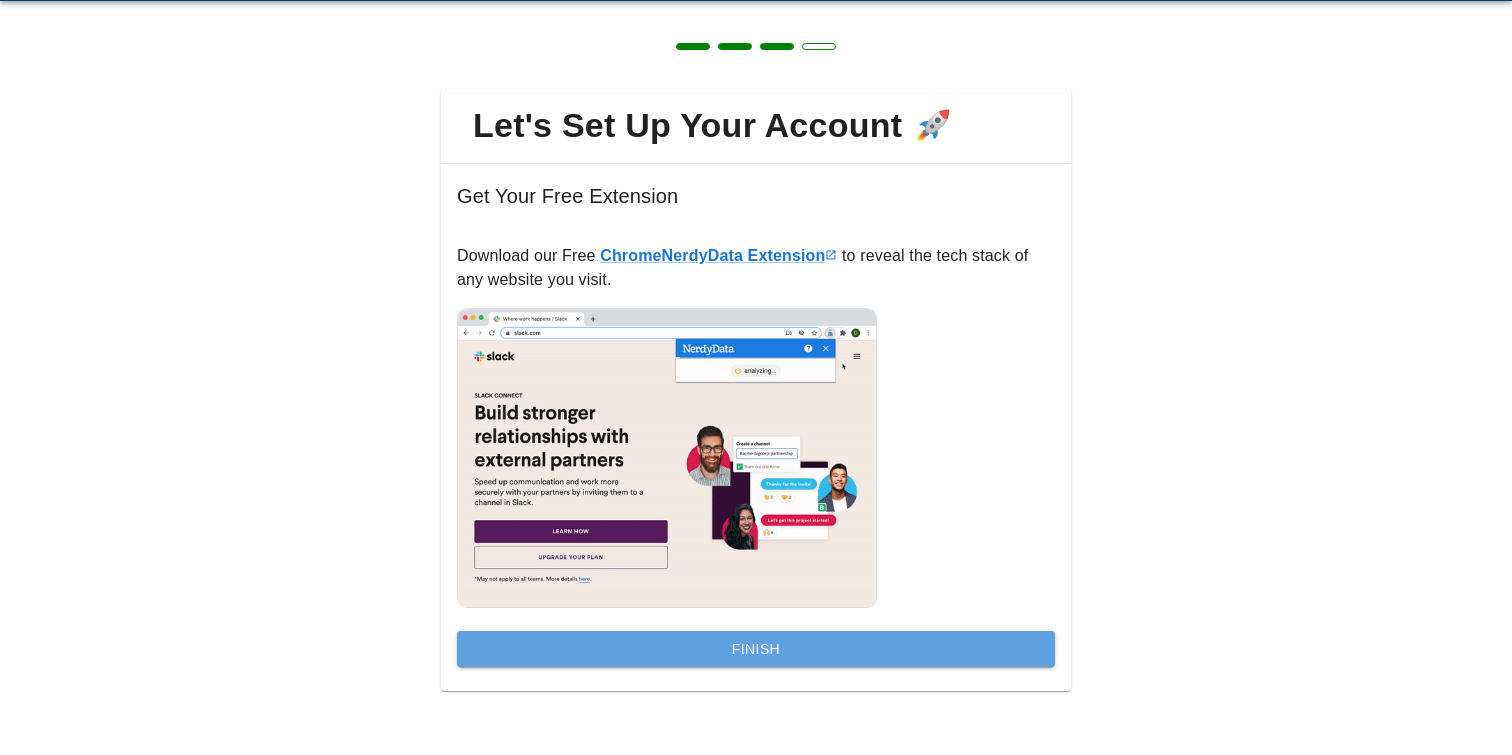 scroll, scrollTop: 0, scrollLeft: 0, axis: both 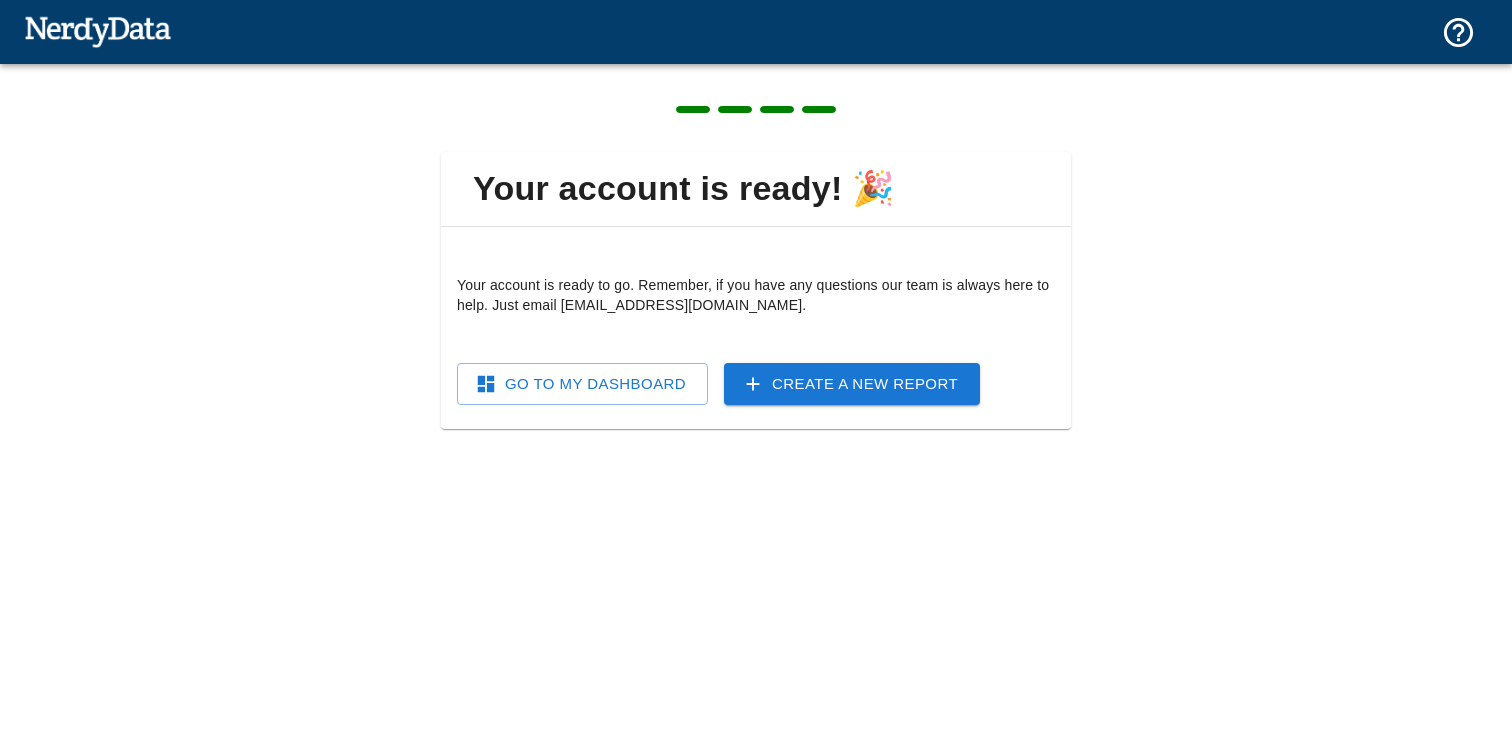 click on "Go To My Dashboard" at bounding box center (582, 384) 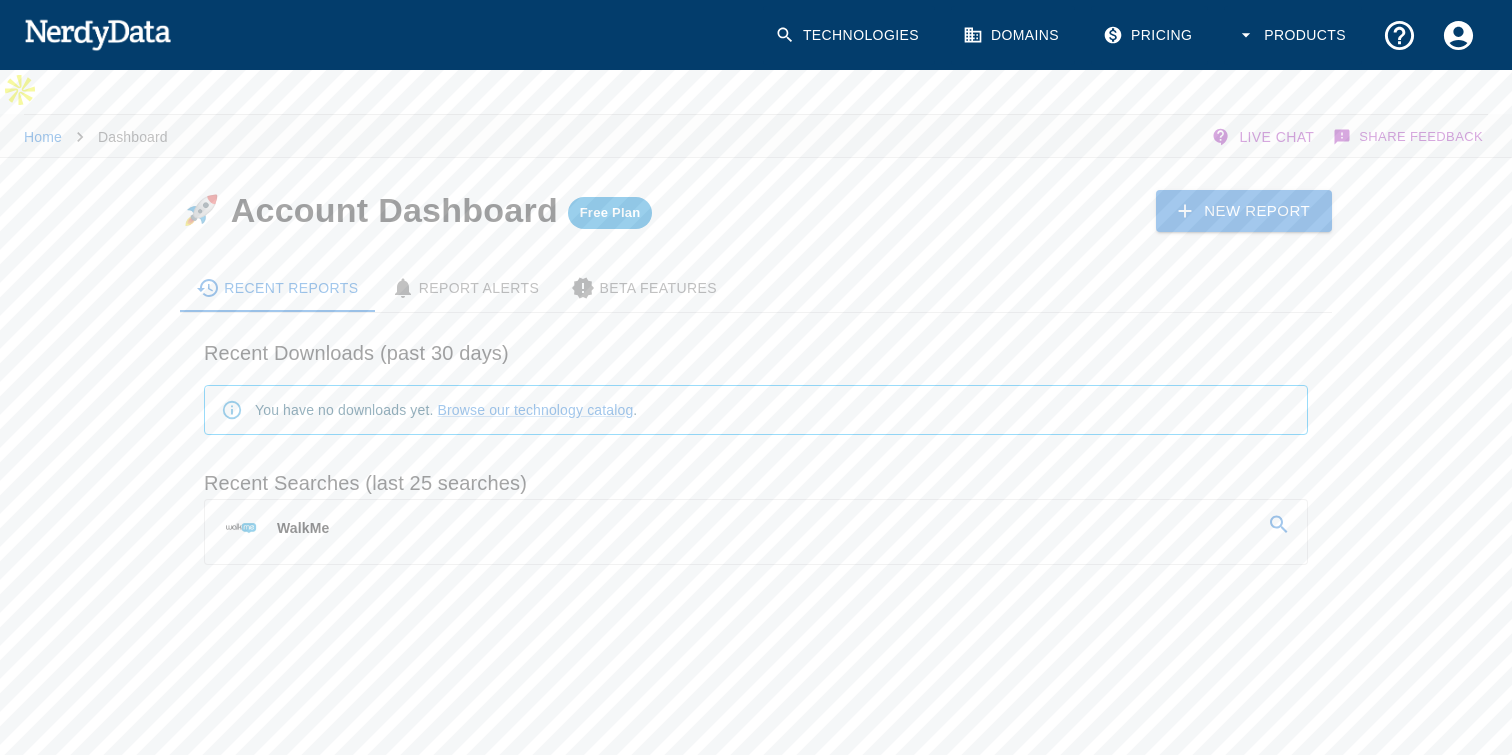 click on "WalkMe" at bounding box center [303, 528] 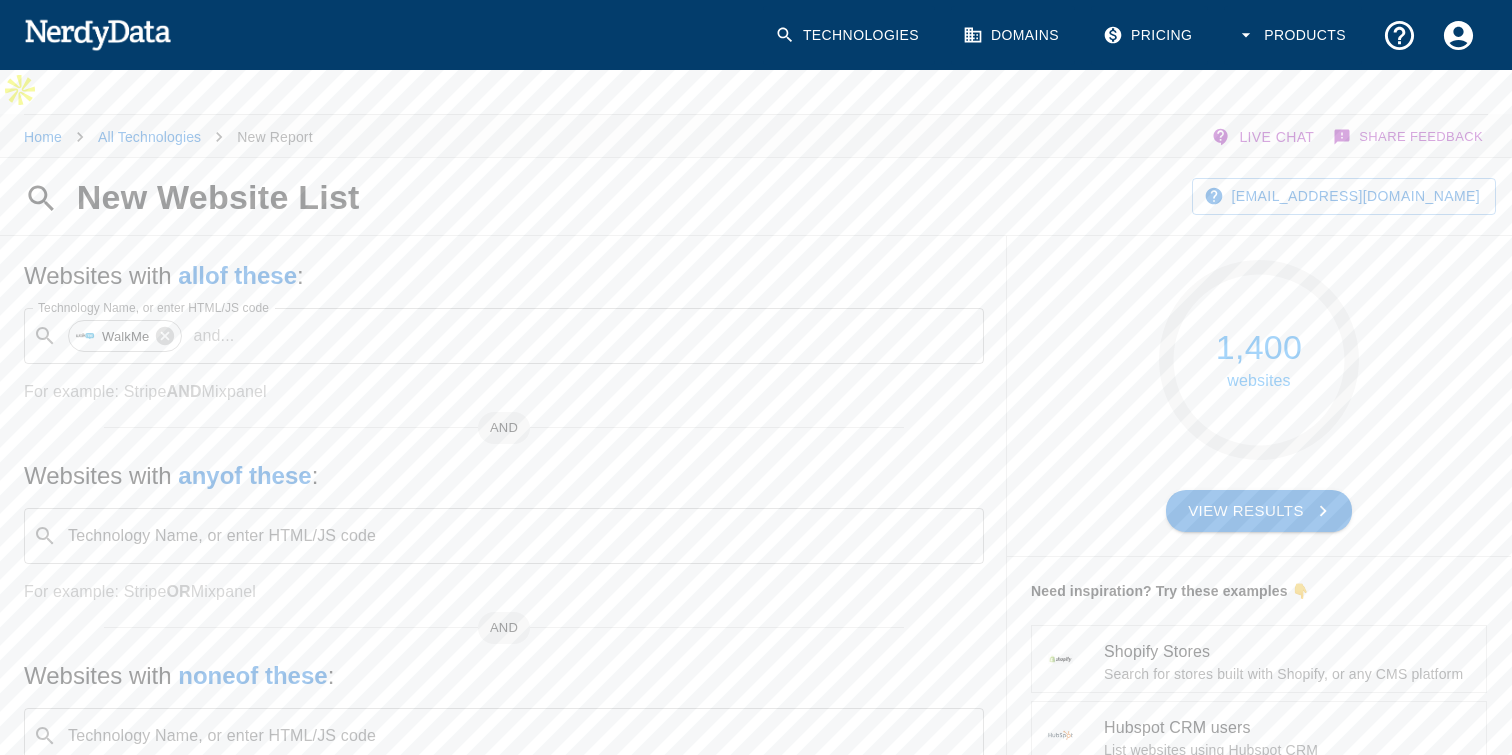 click 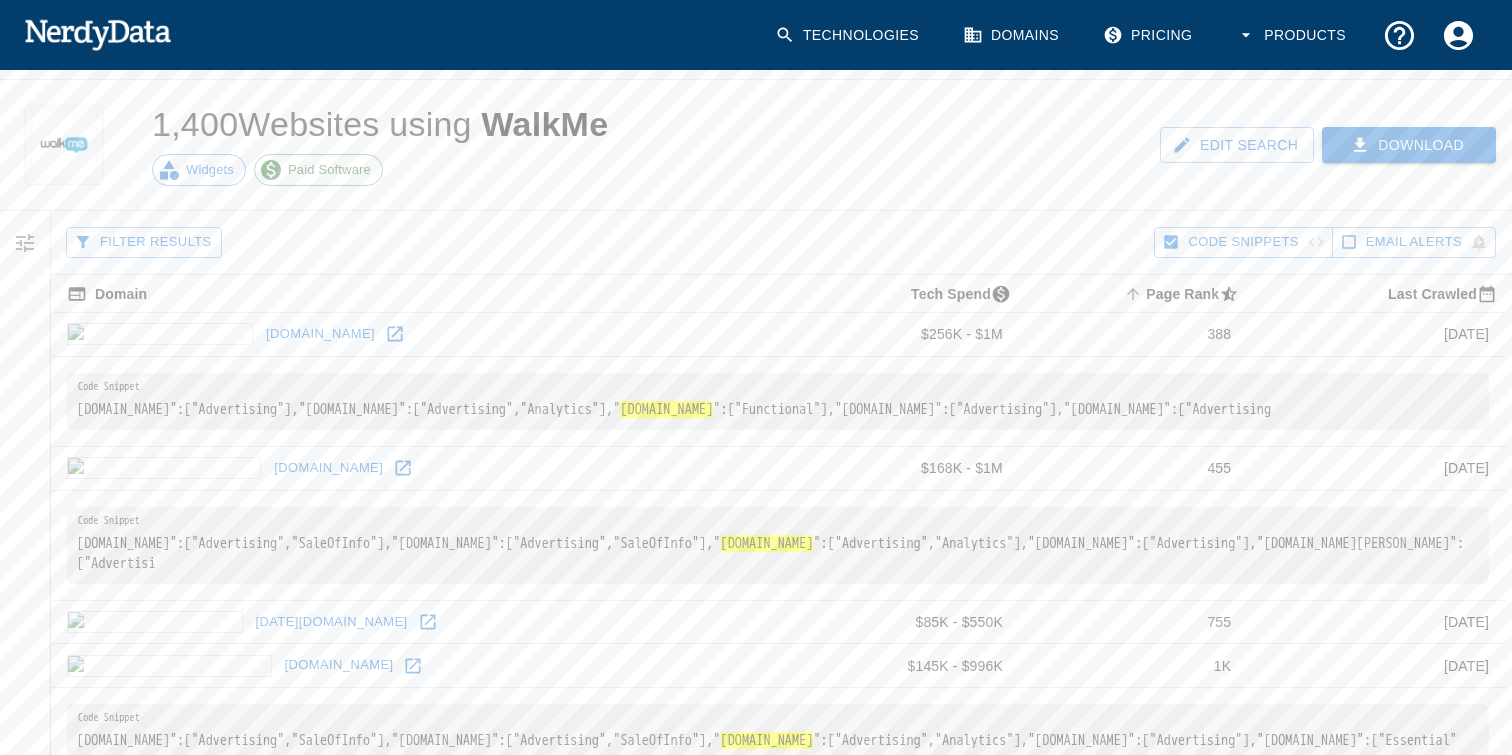 scroll, scrollTop: 137, scrollLeft: 0, axis: vertical 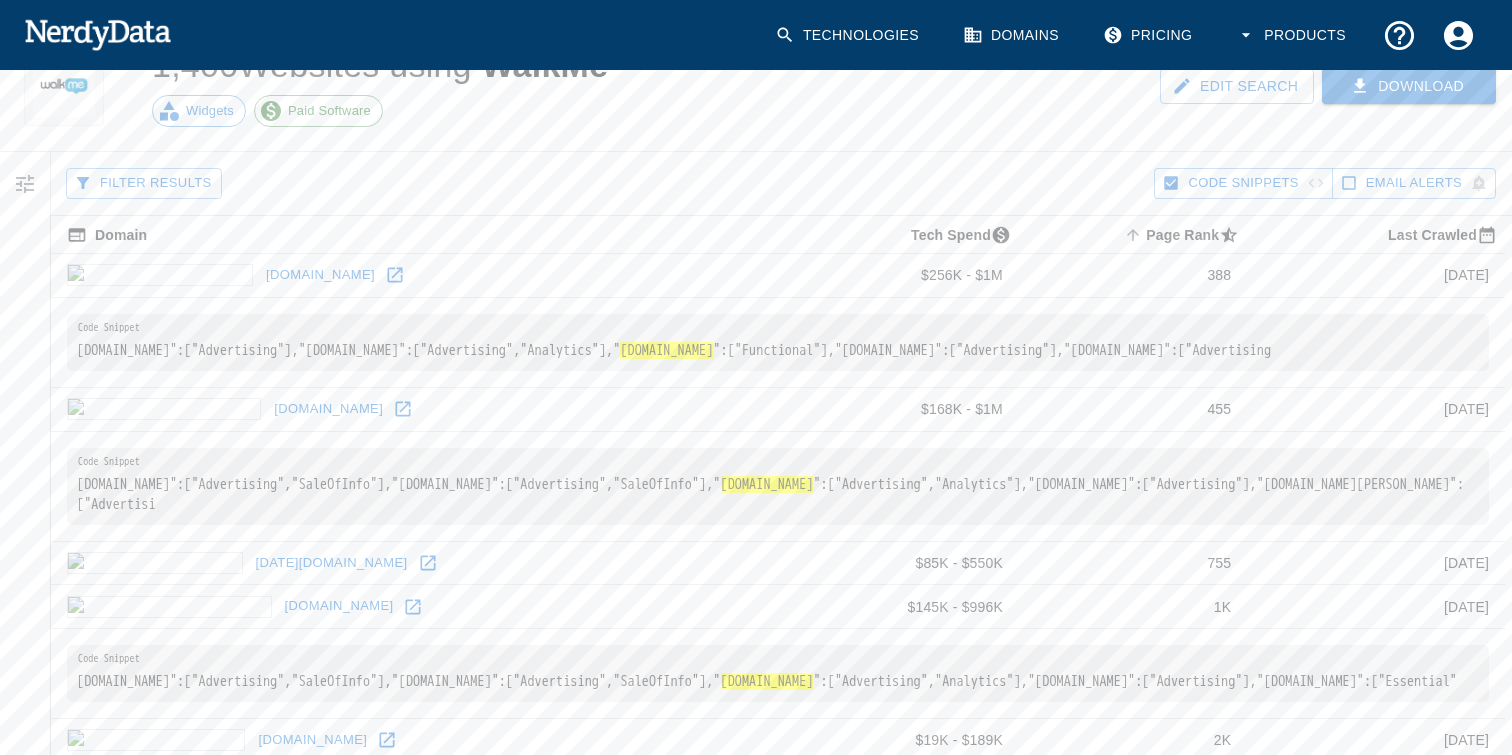 click on "Filter Results" at bounding box center (144, 183) 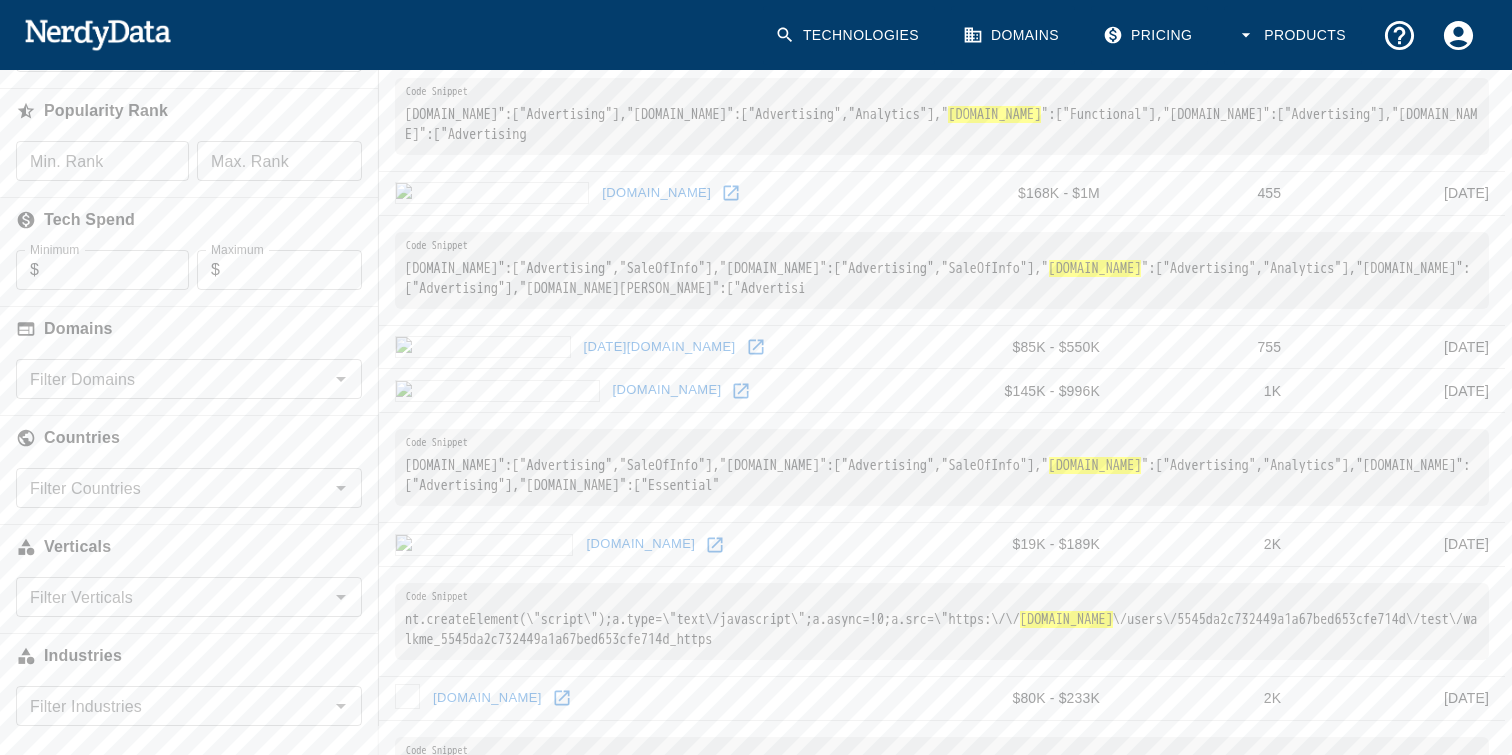 scroll, scrollTop: 0, scrollLeft: 0, axis: both 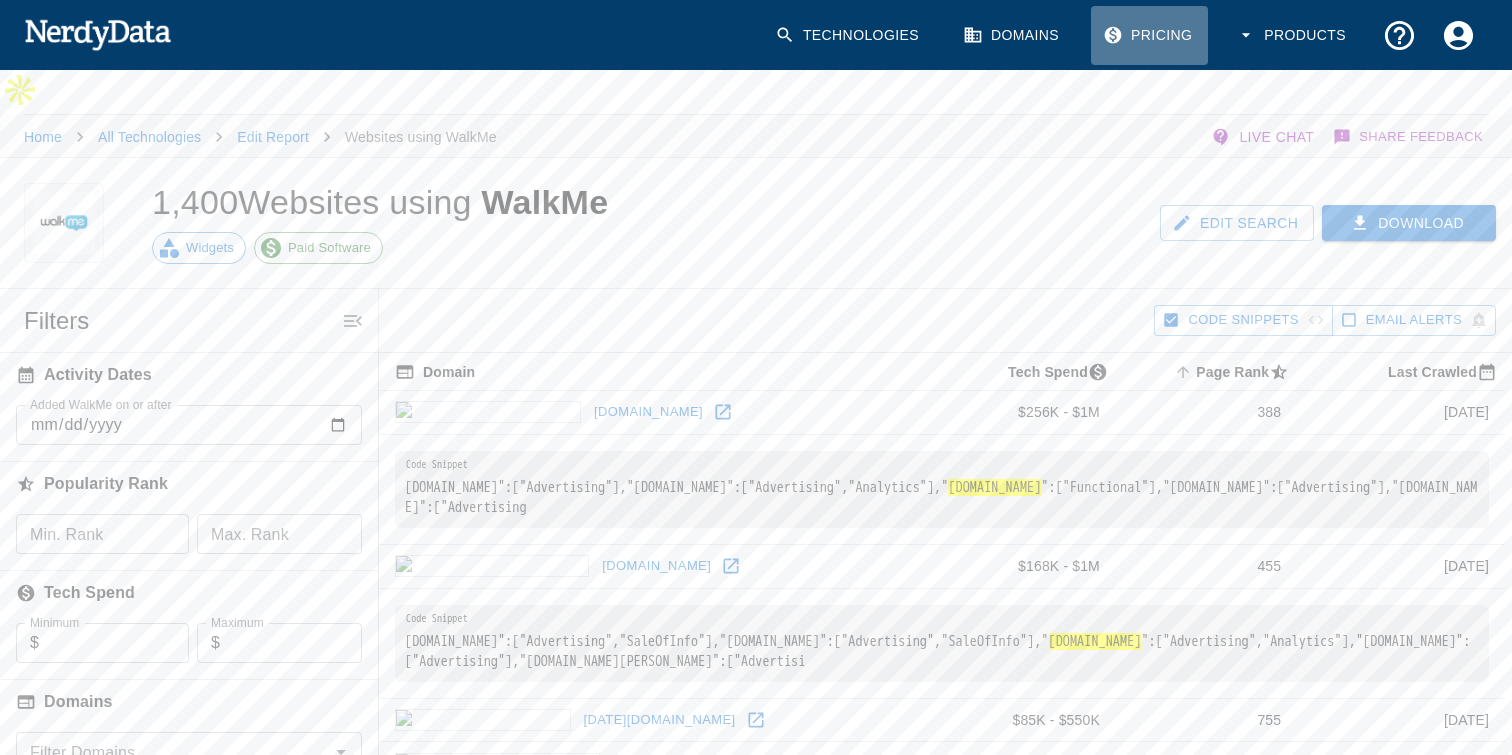 click on "Pricing" at bounding box center [1149, 35] 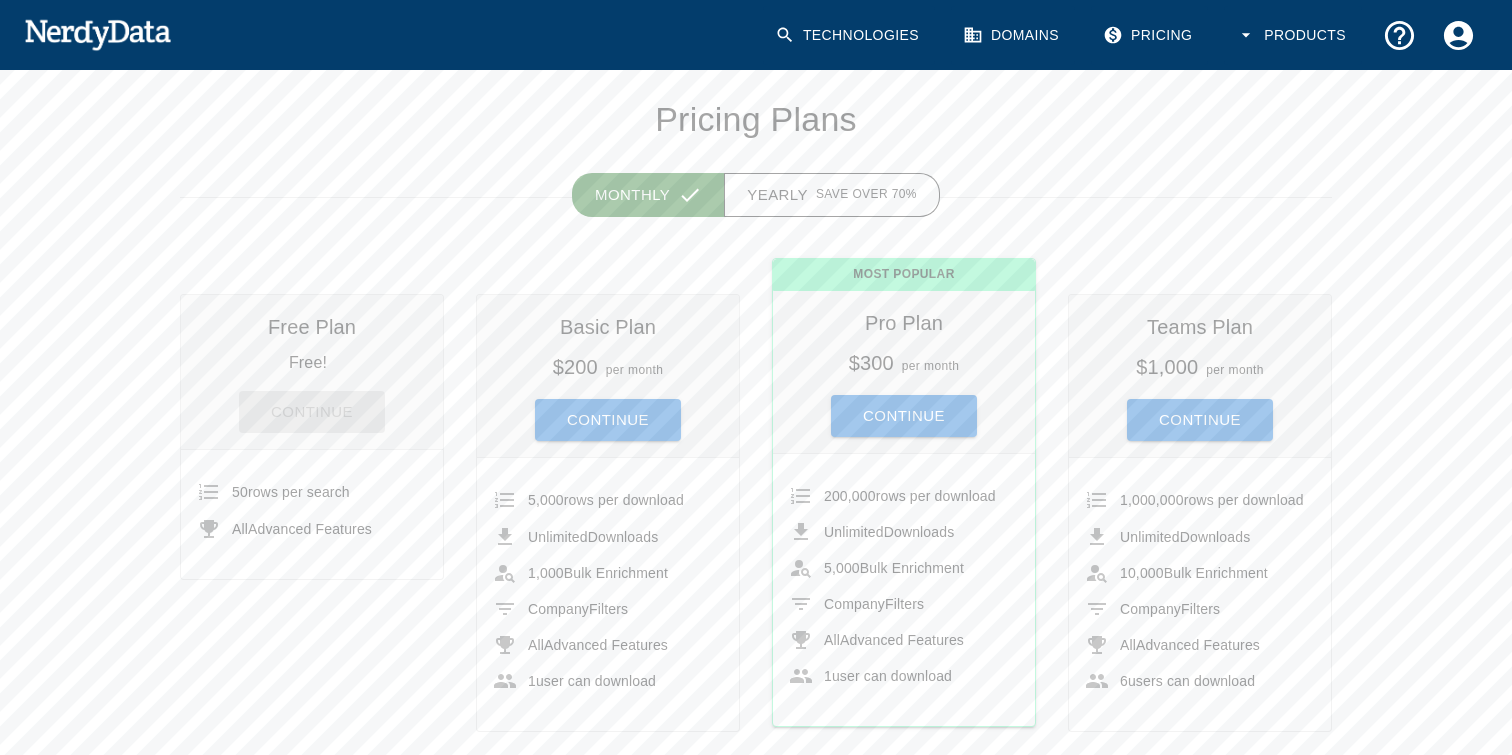 scroll, scrollTop: 234, scrollLeft: 0, axis: vertical 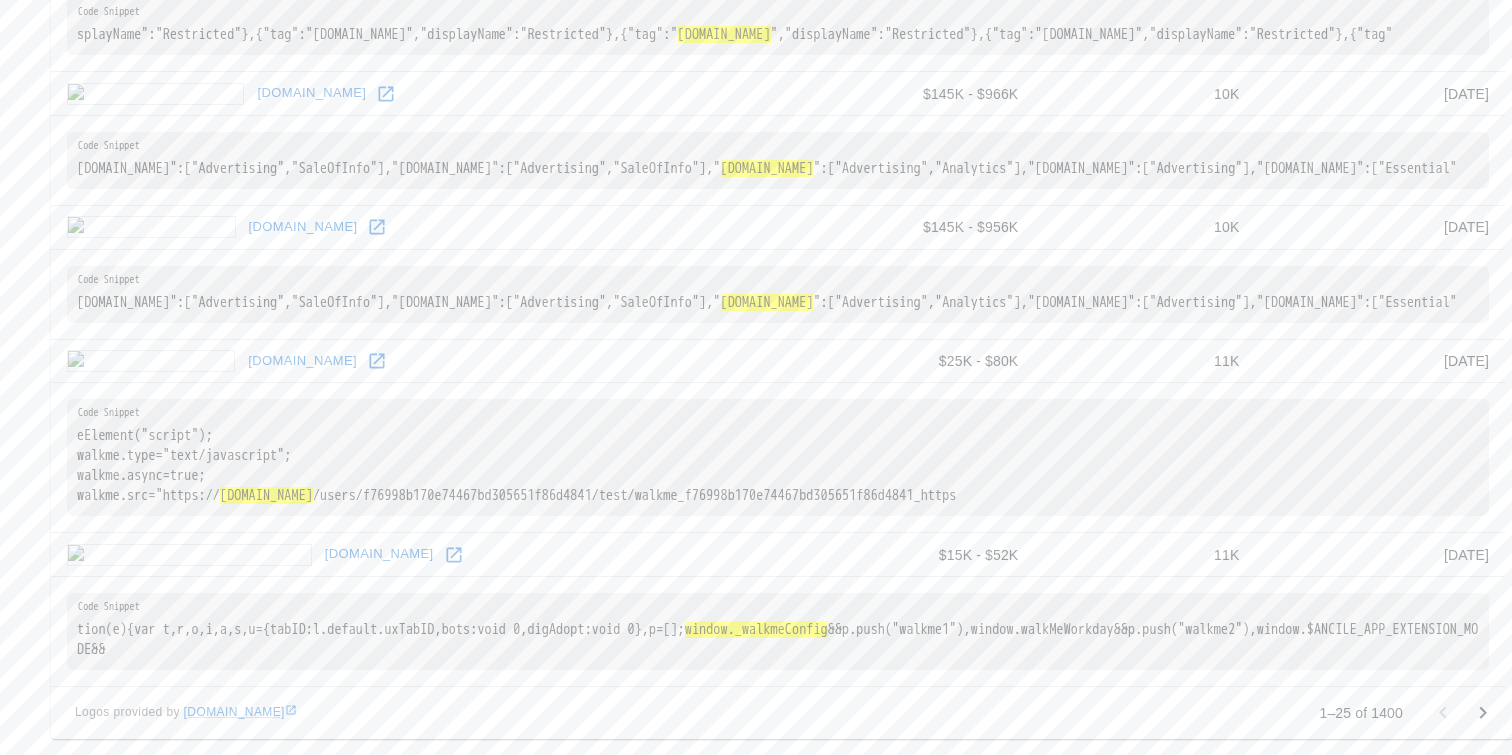 click at bounding box center (377, 361) 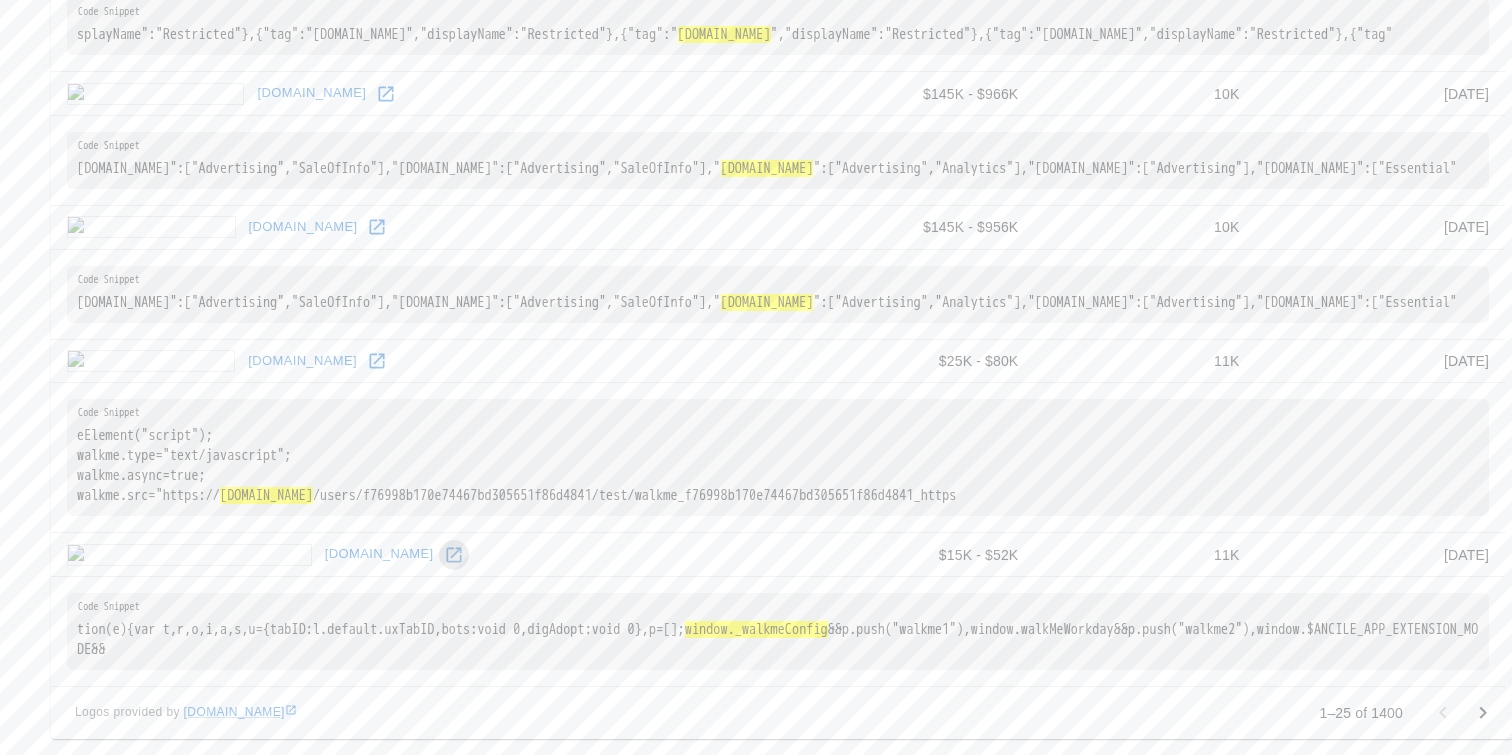 click 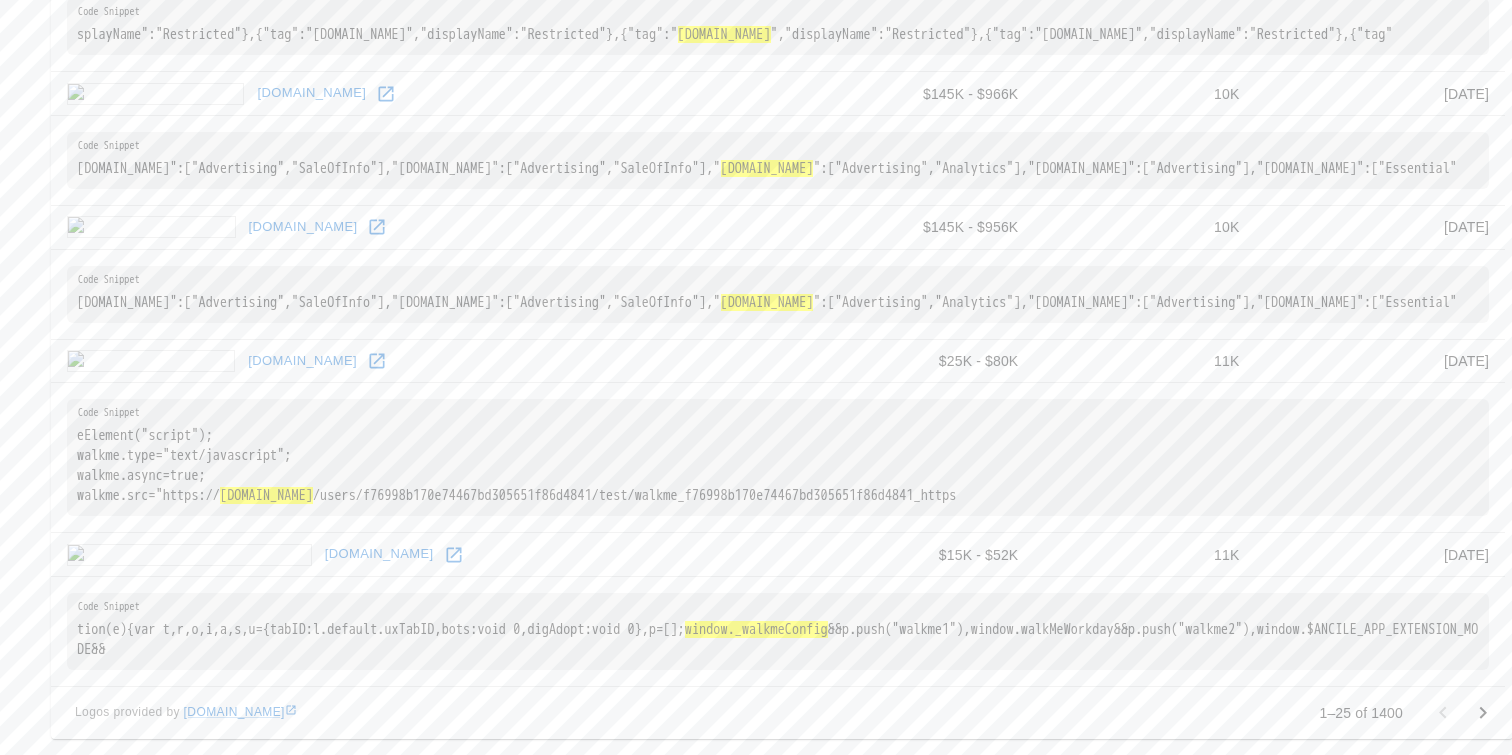 click 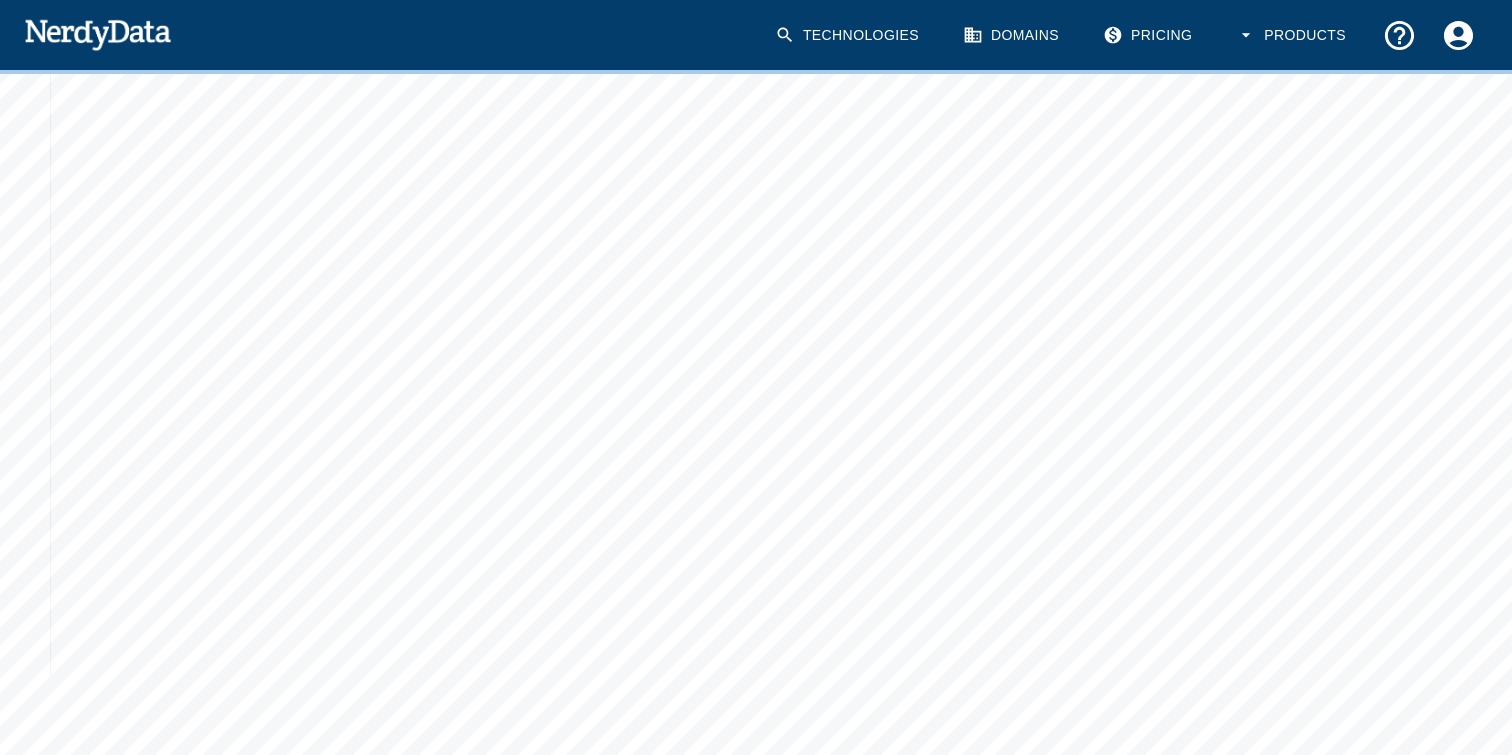 scroll, scrollTop: 0, scrollLeft: 0, axis: both 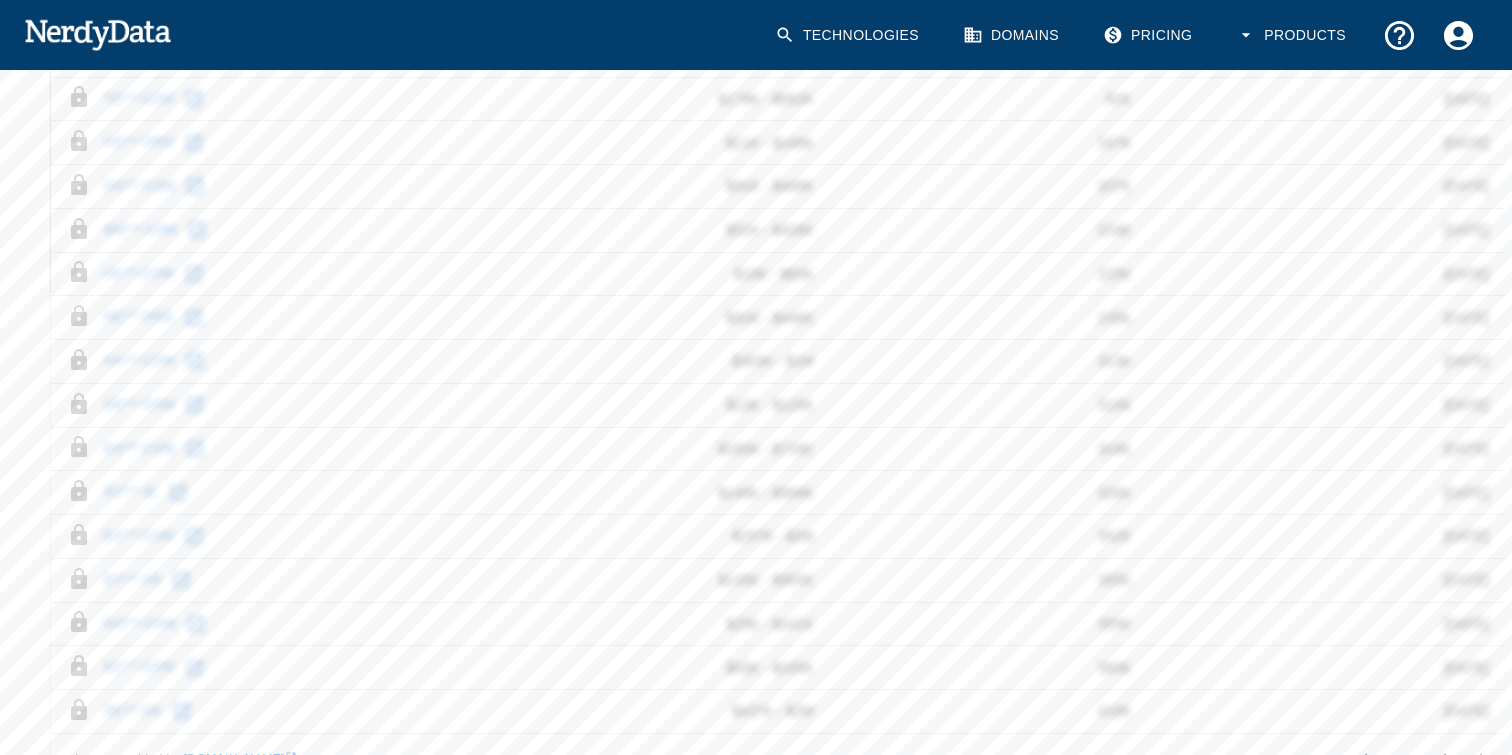 click 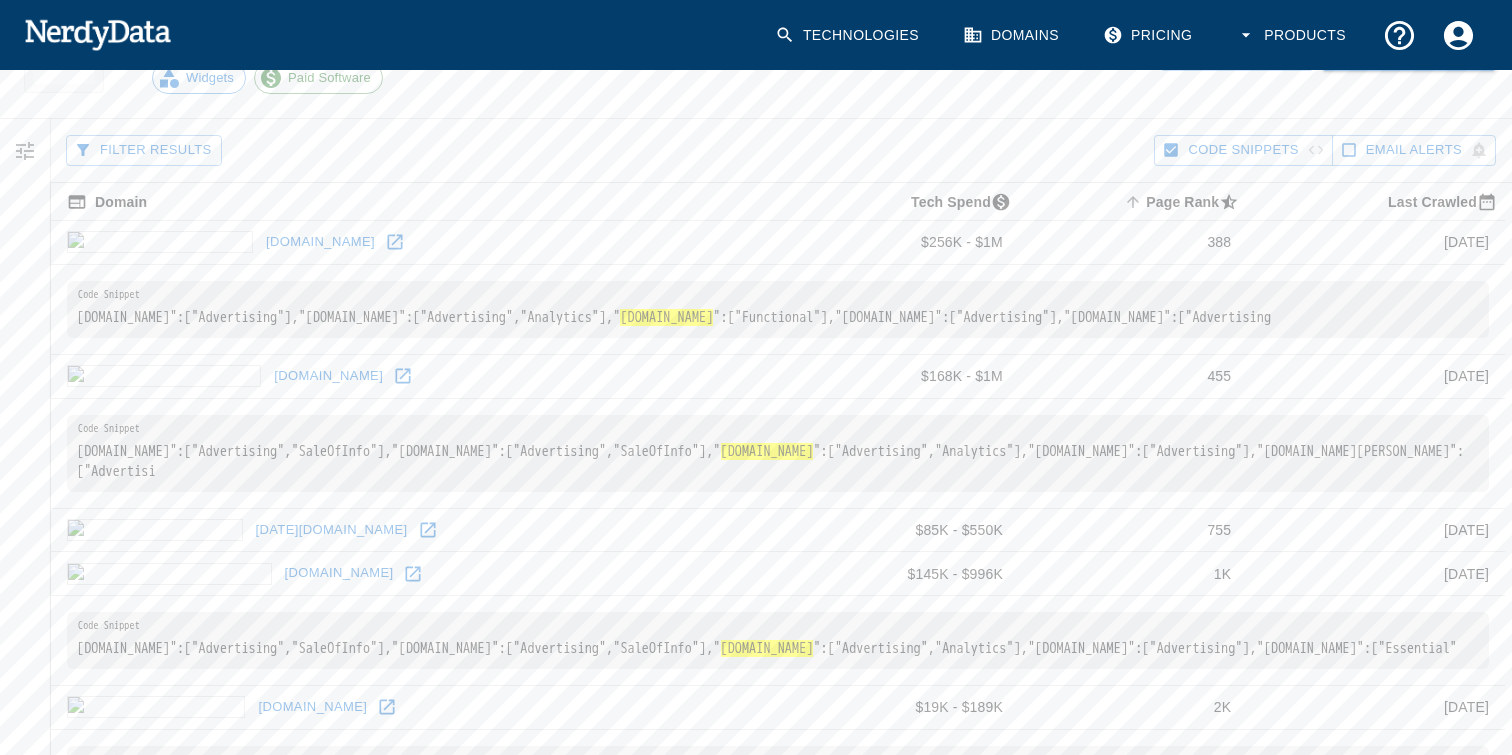 scroll, scrollTop: 0, scrollLeft: 0, axis: both 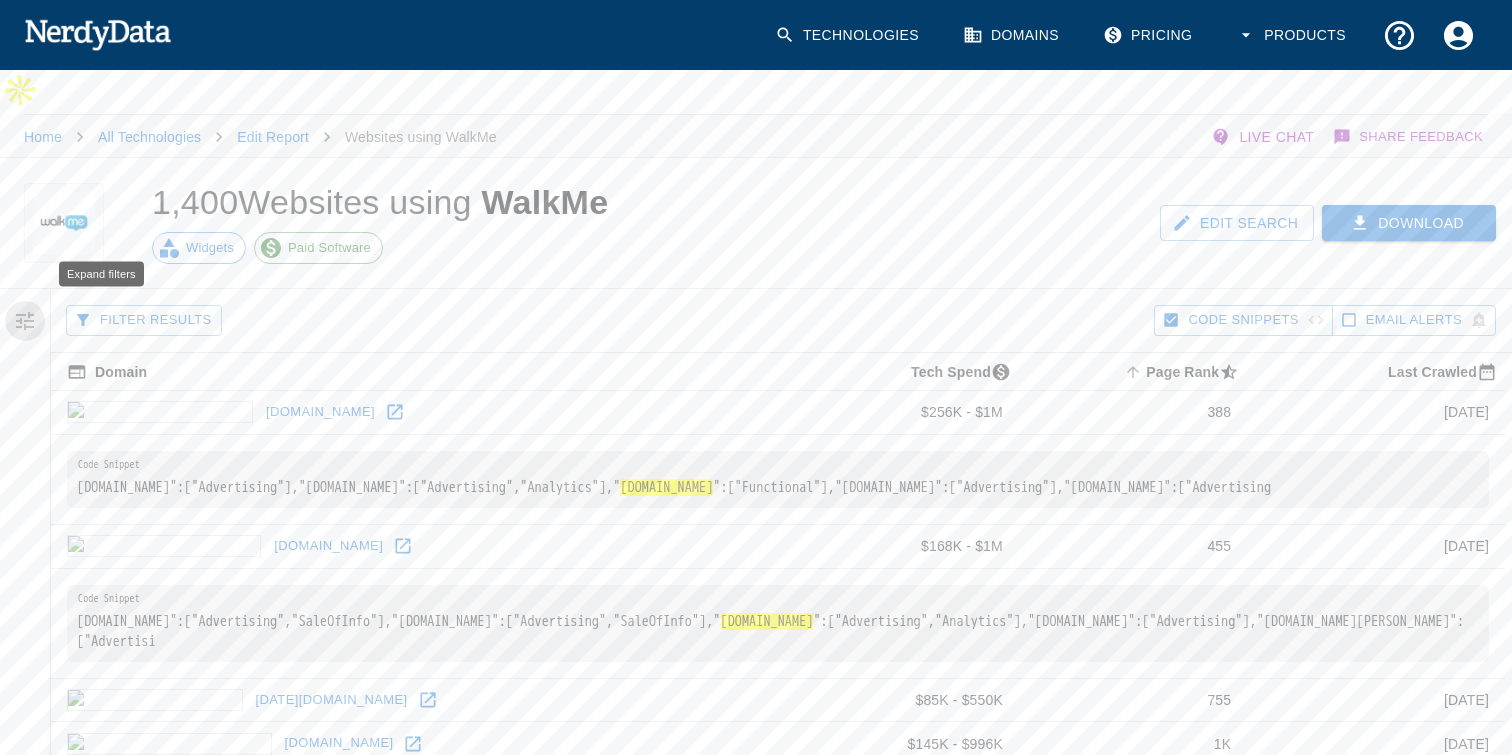 click 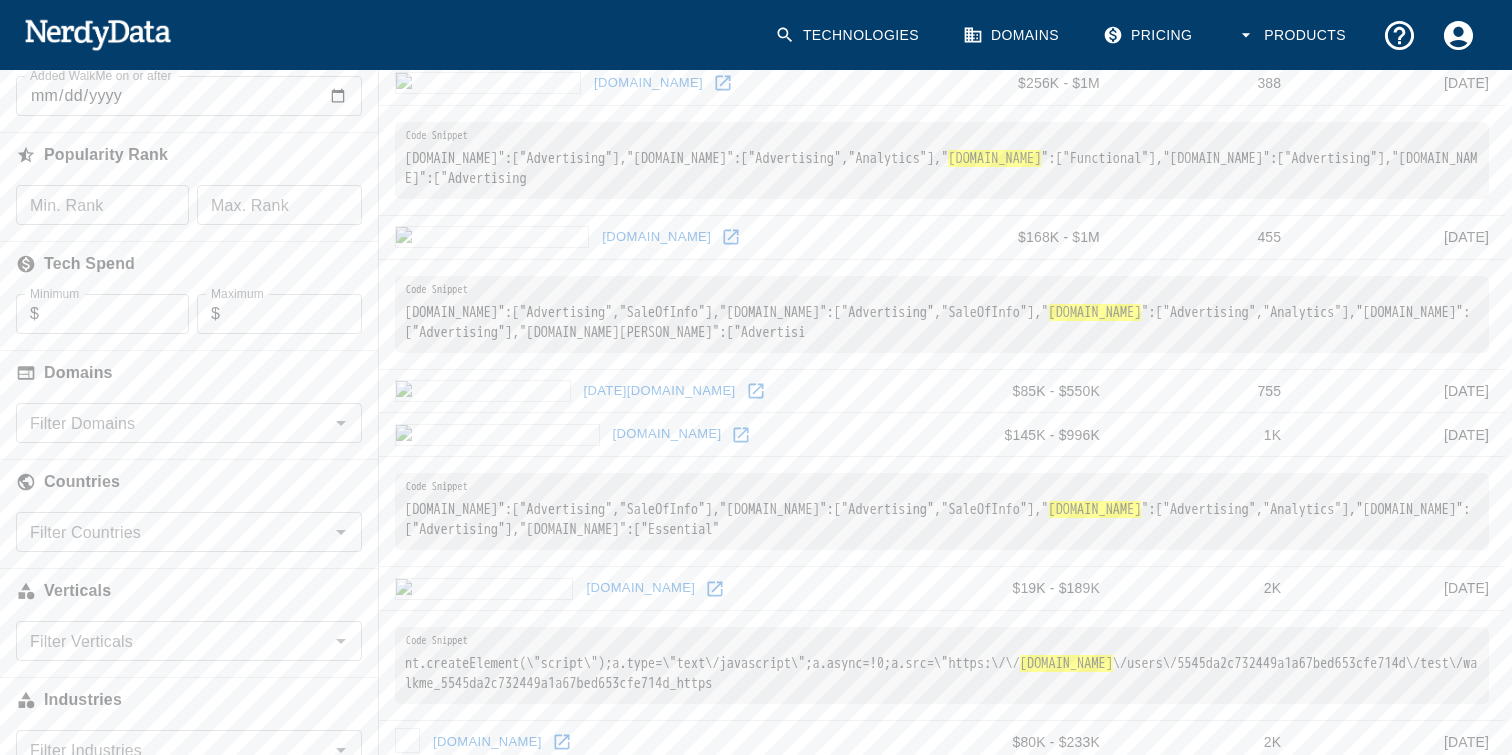 scroll, scrollTop: 340, scrollLeft: 0, axis: vertical 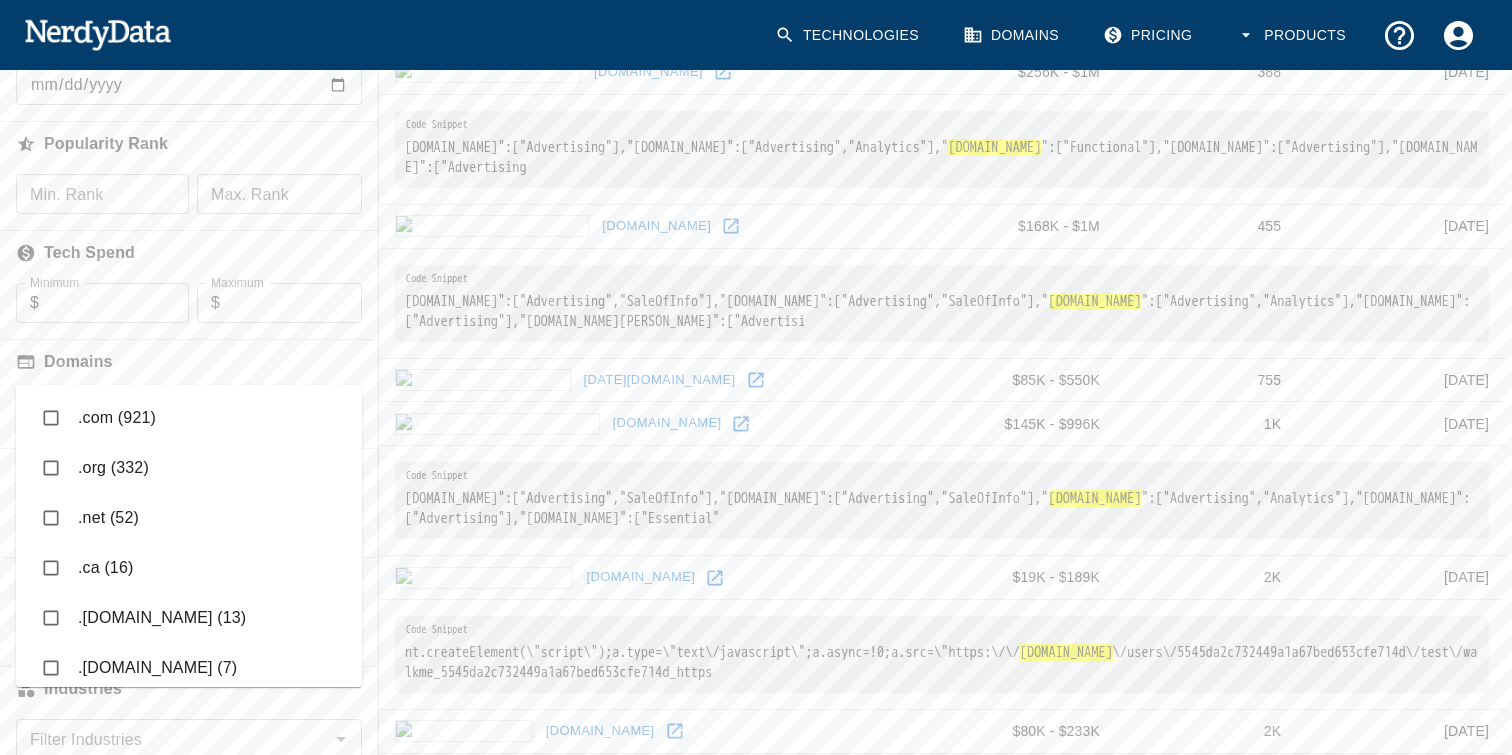 click on "Filter Domains" at bounding box center (172, 412) 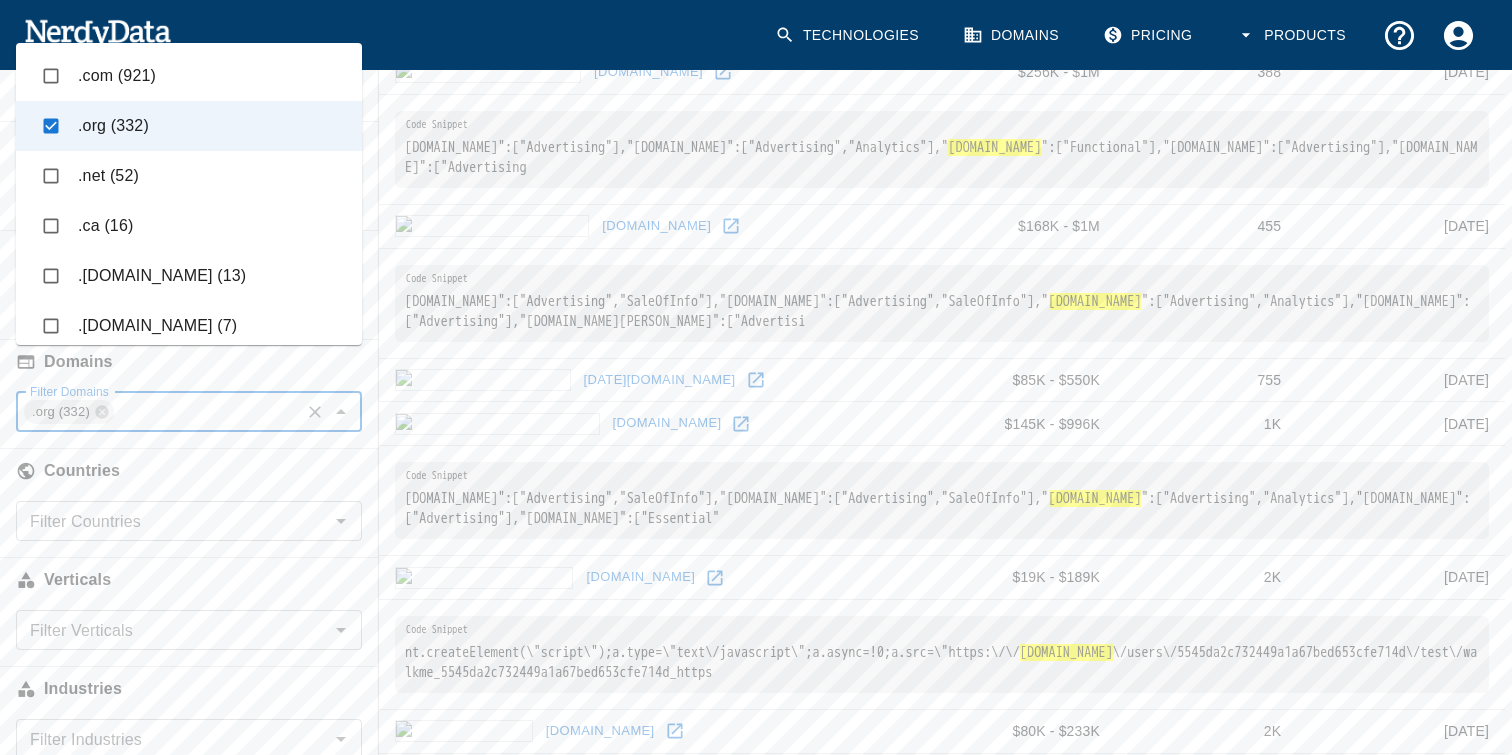 scroll, scrollTop: 0, scrollLeft: 0, axis: both 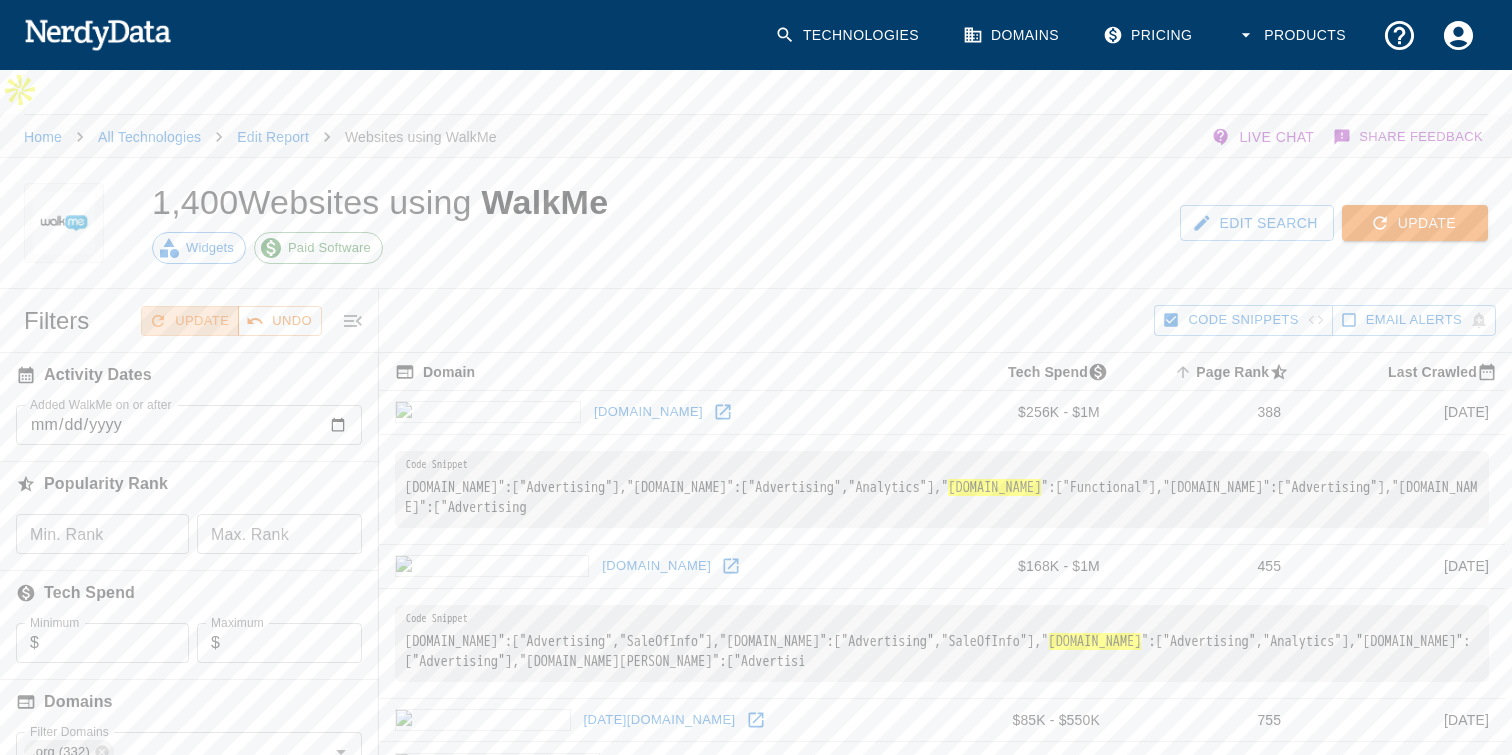 click on "Update" at bounding box center [190, 321] 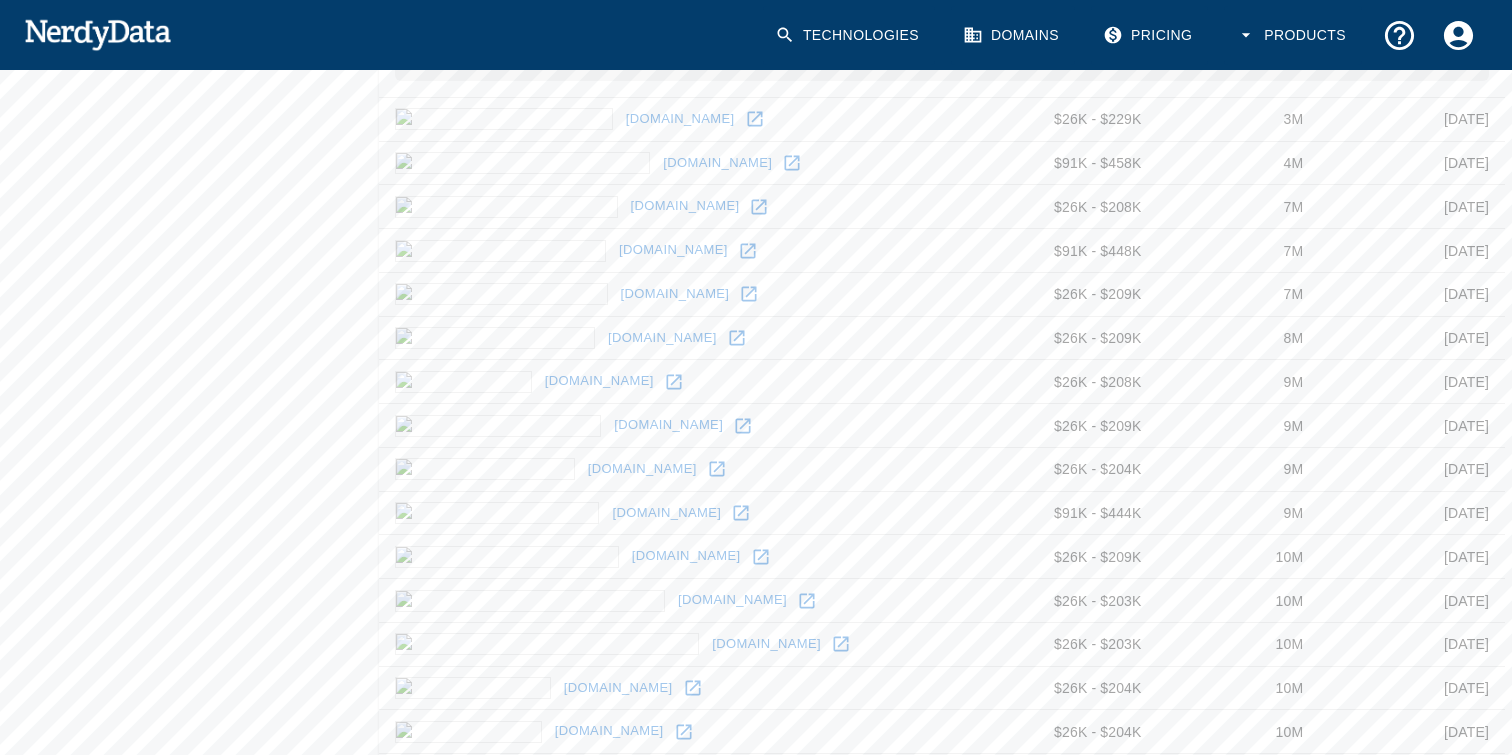 scroll, scrollTop: 1301, scrollLeft: 0, axis: vertical 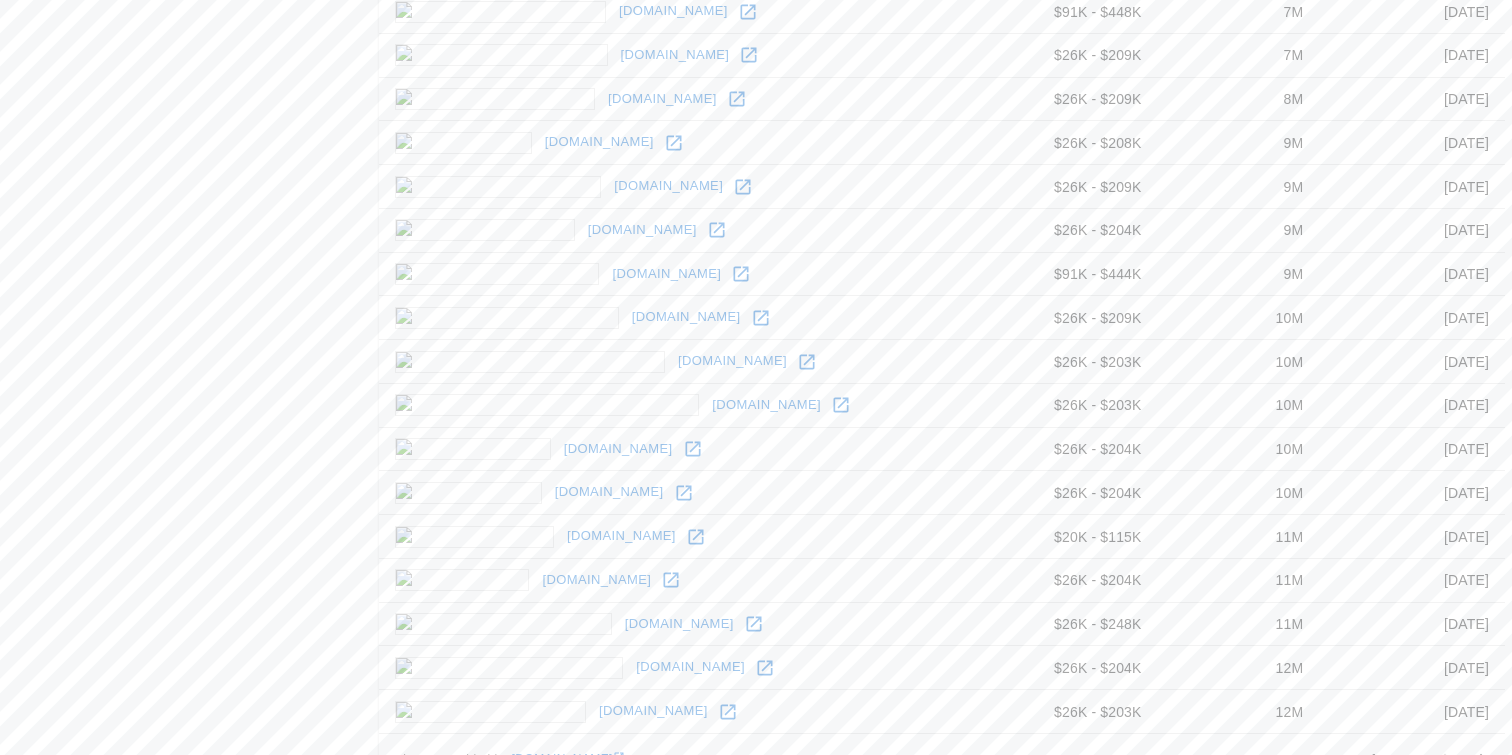 click 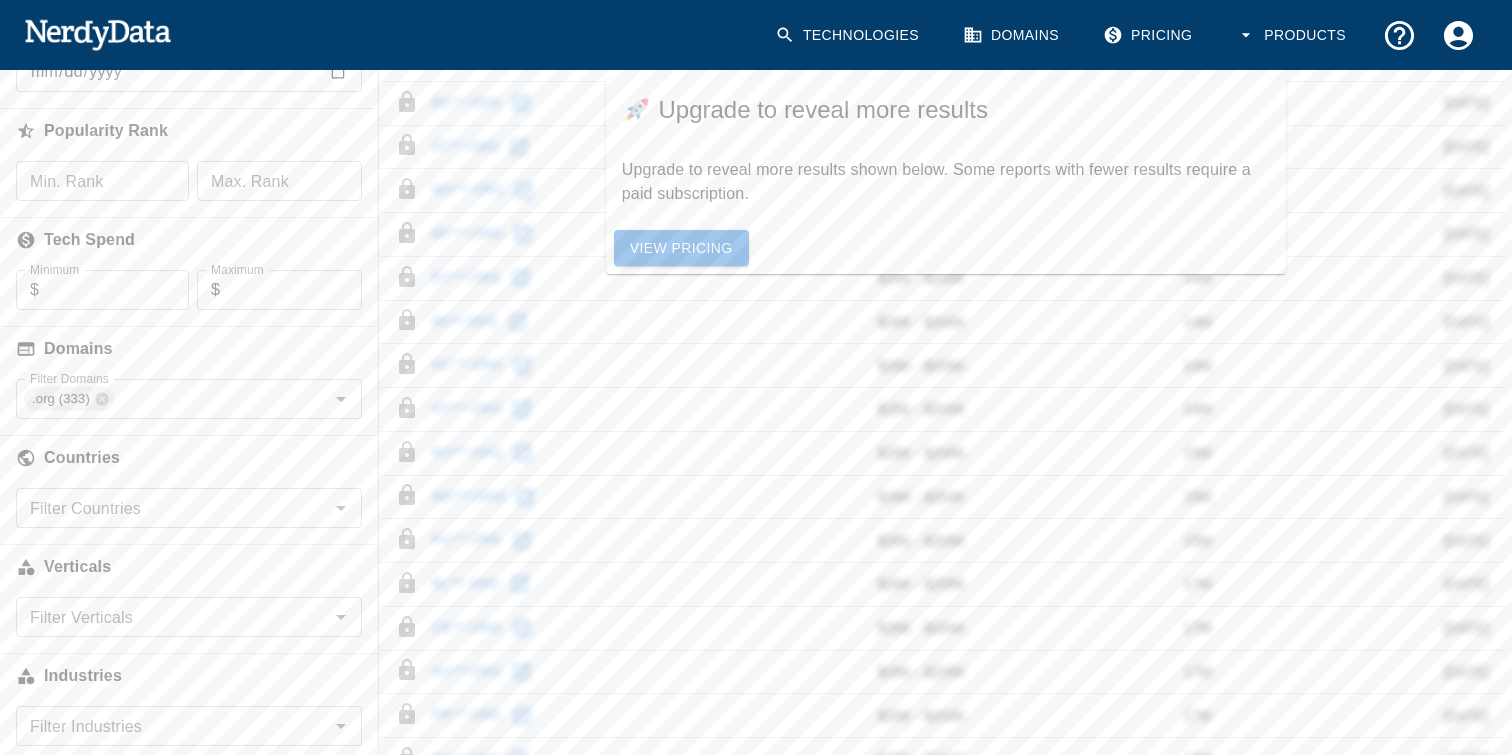 scroll, scrollTop: 751, scrollLeft: 0, axis: vertical 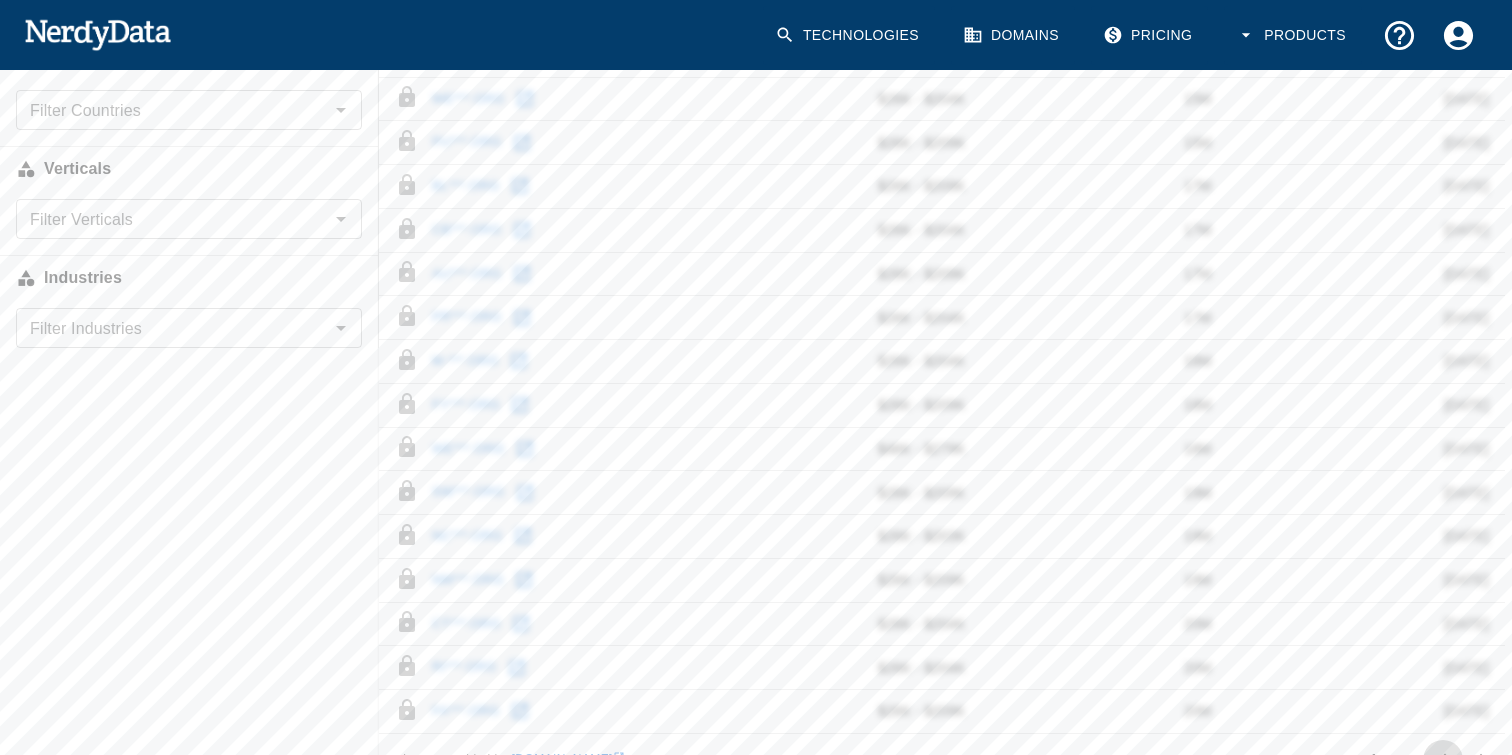 click 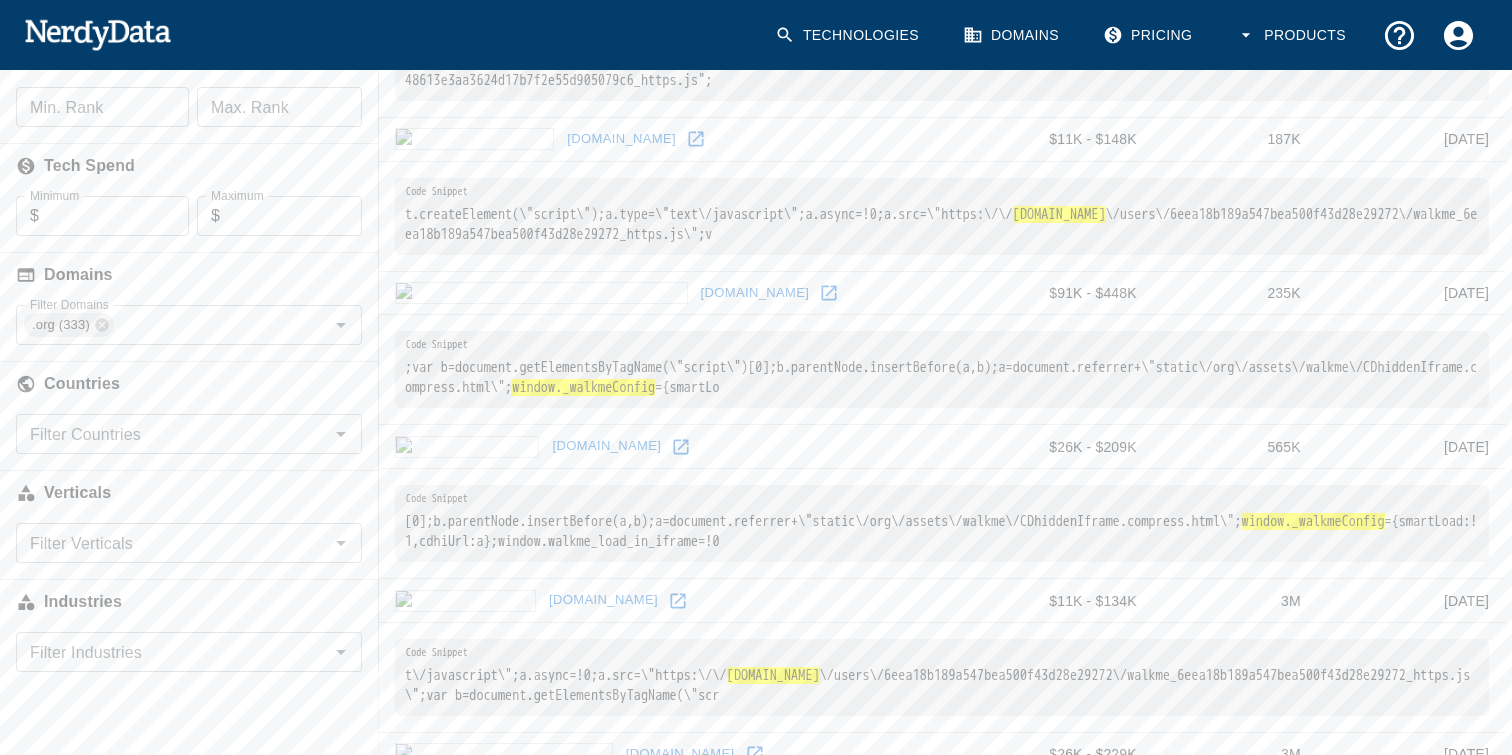 scroll, scrollTop: 0, scrollLeft: 0, axis: both 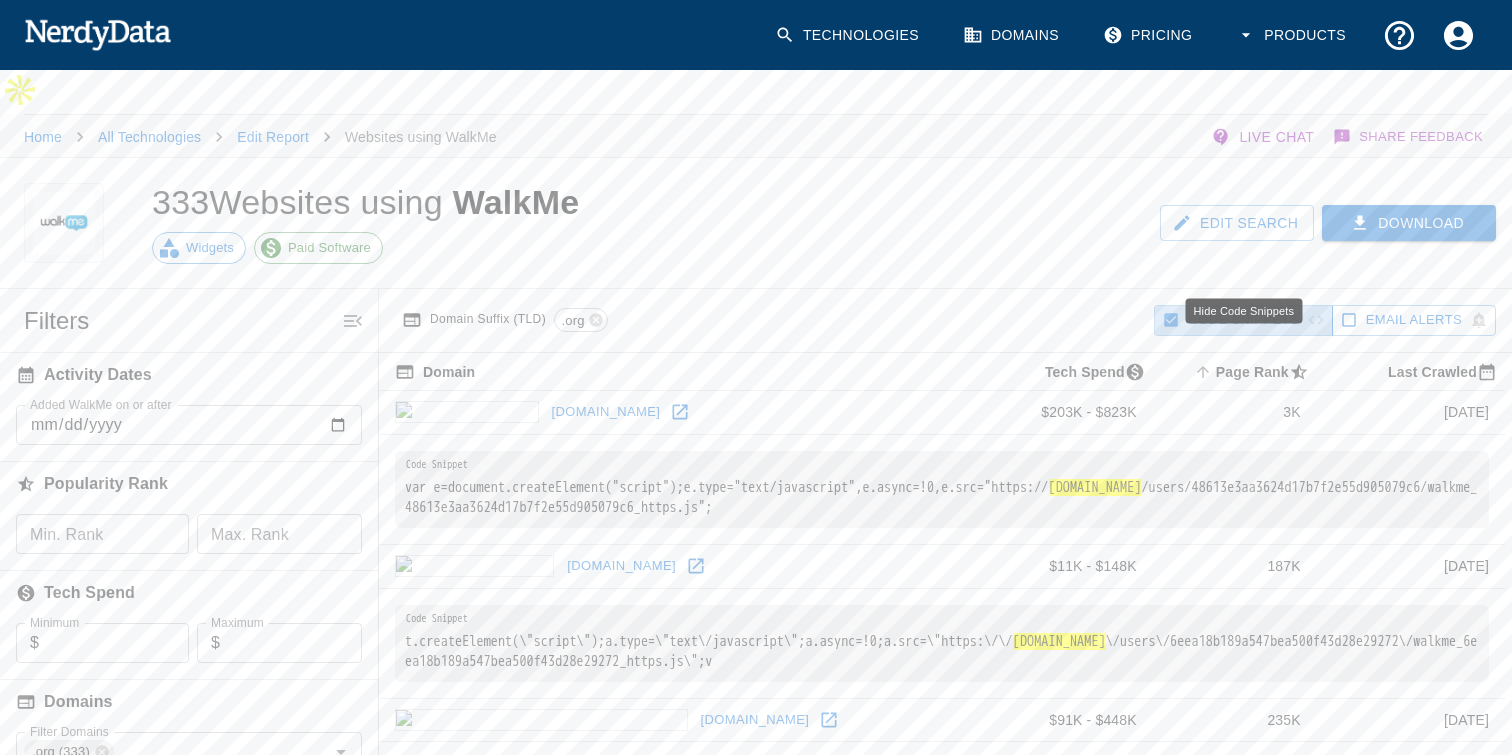 click on "Code Snippets" at bounding box center (1243, 320) 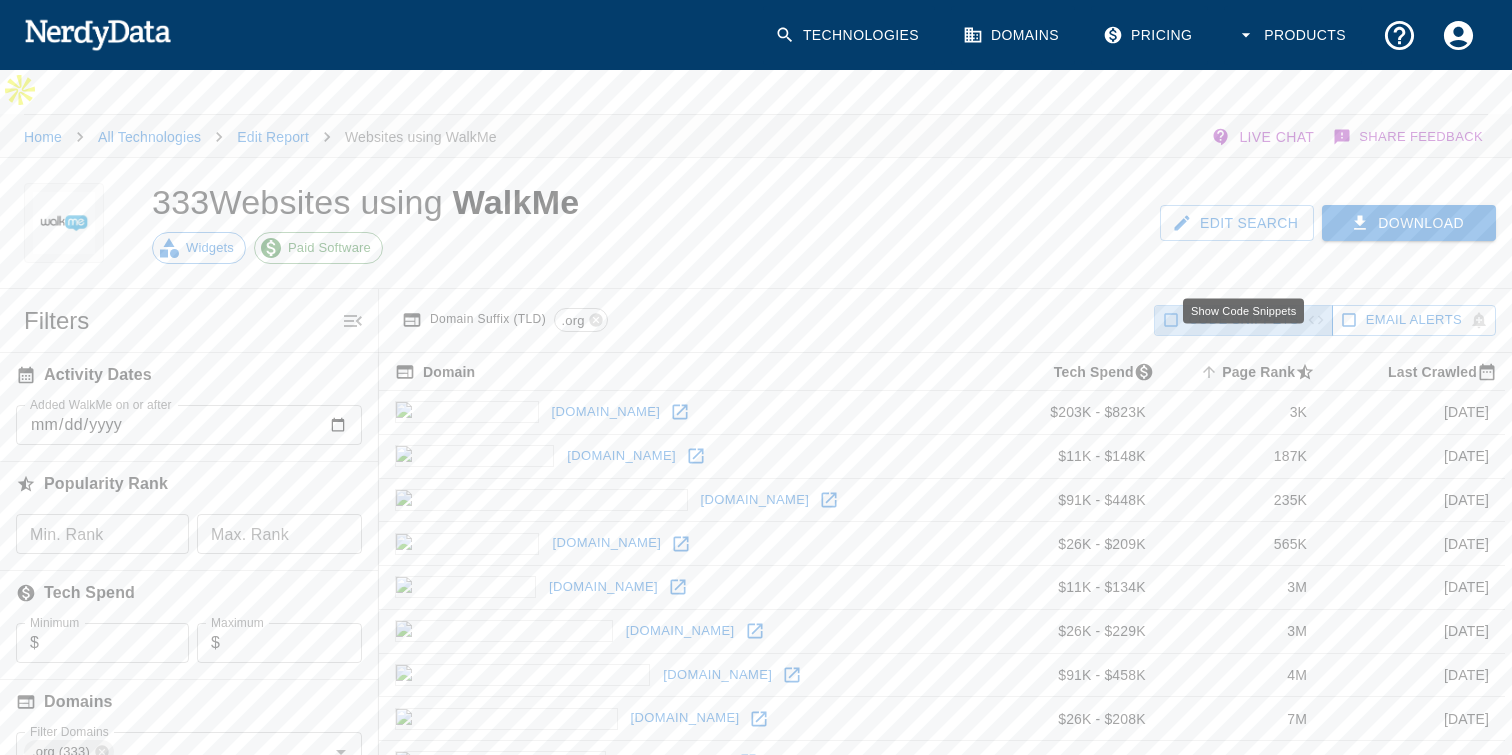 click on "Code Snippets" at bounding box center [1243, 320] 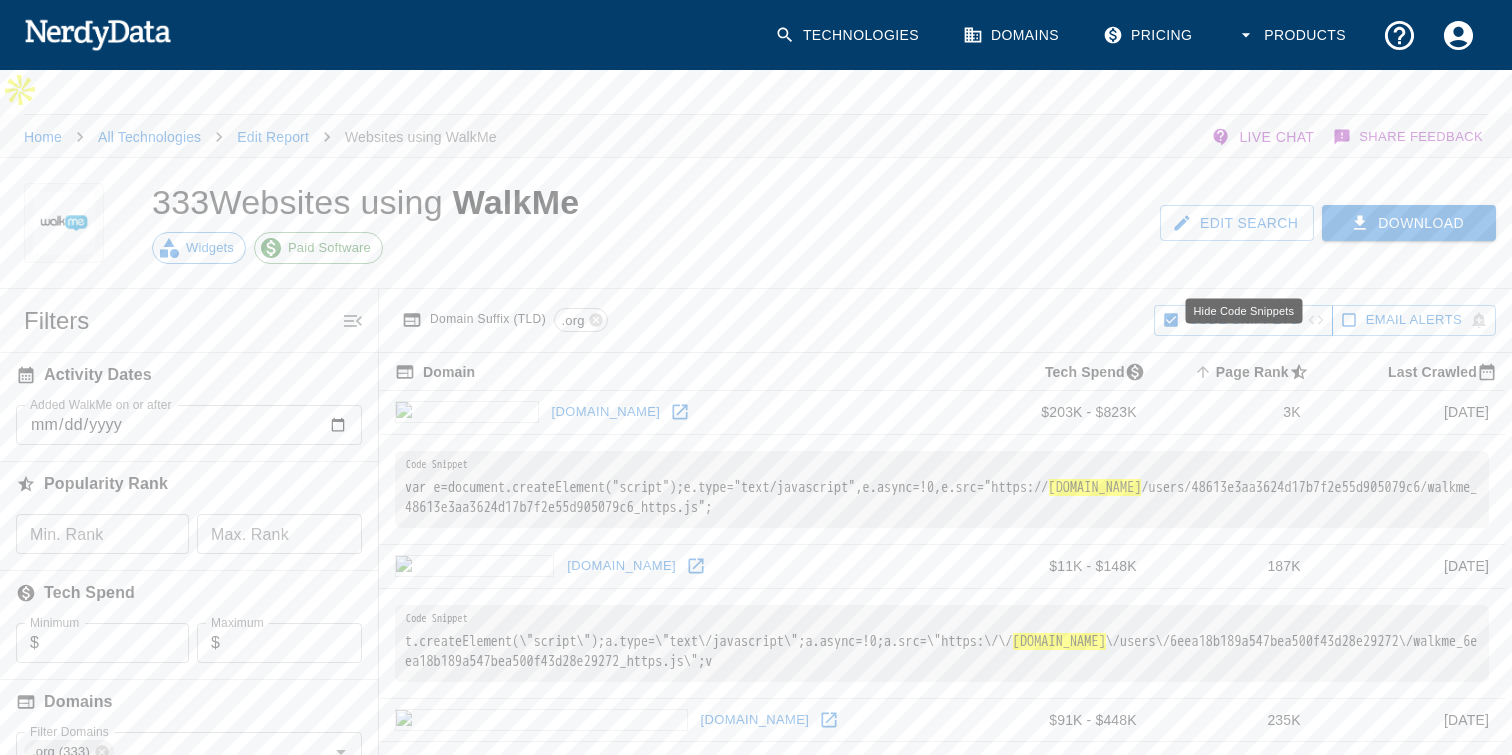 click on "Code Snippets" at bounding box center [1243, 320] 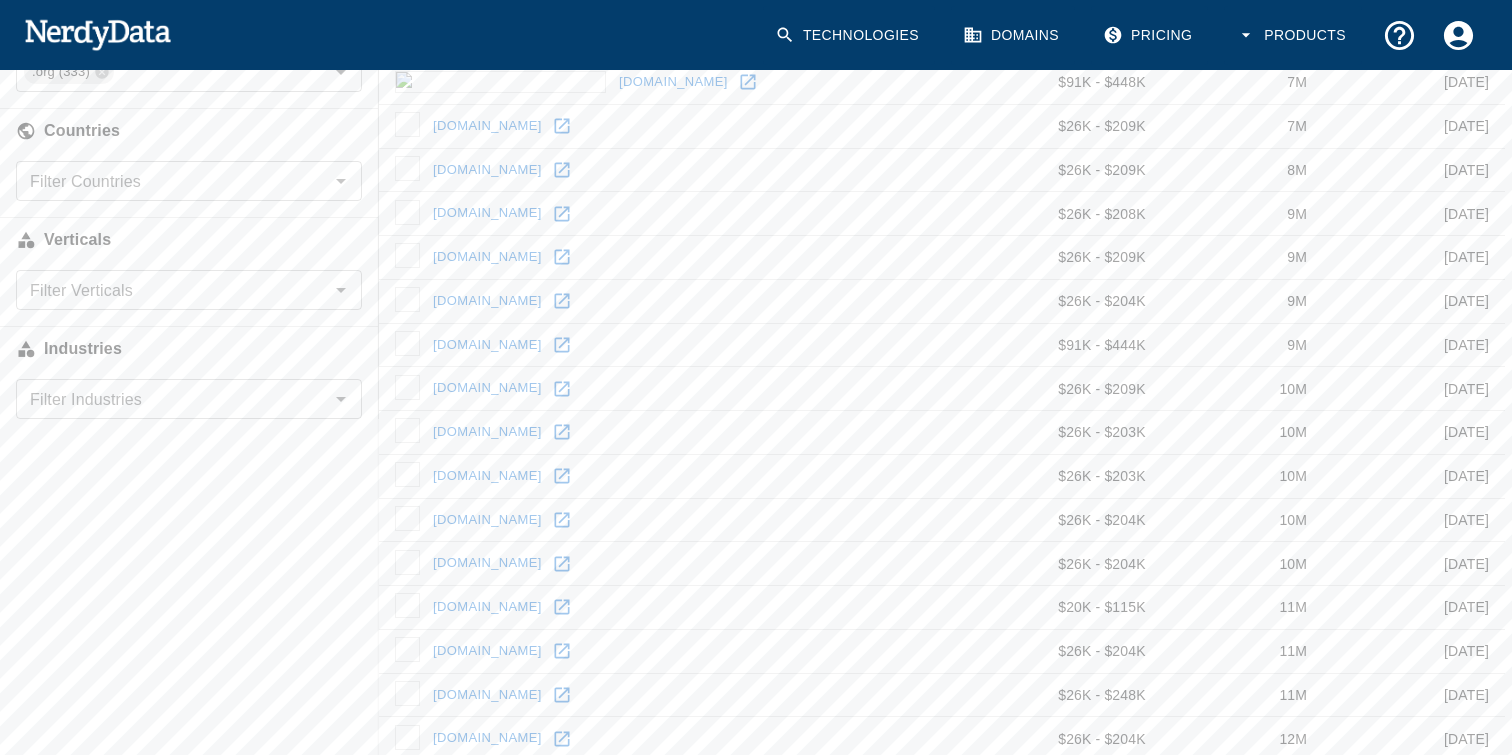 scroll, scrollTop: 751, scrollLeft: 0, axis: vertical 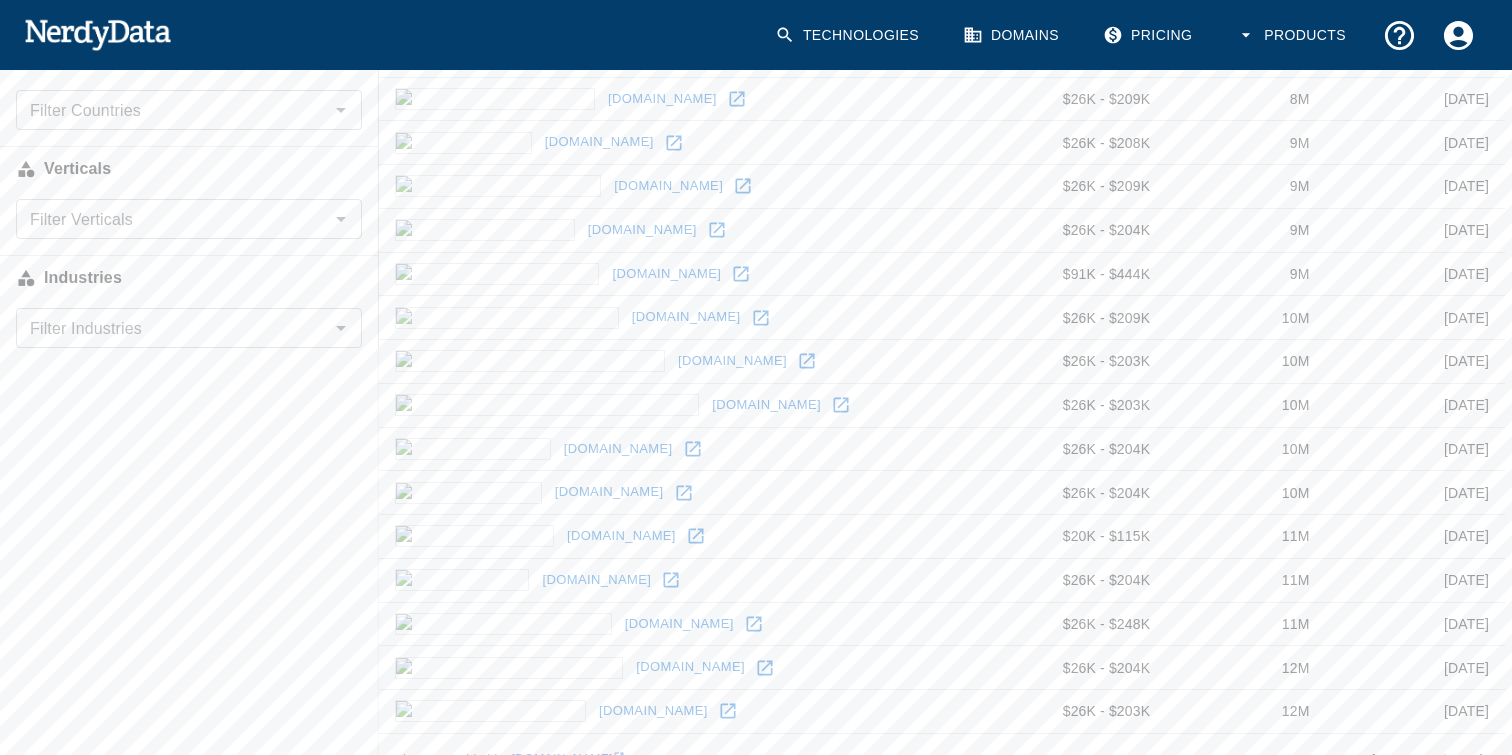 click on "[DOMAIN_NAME]" at bounding box center [568, 759] 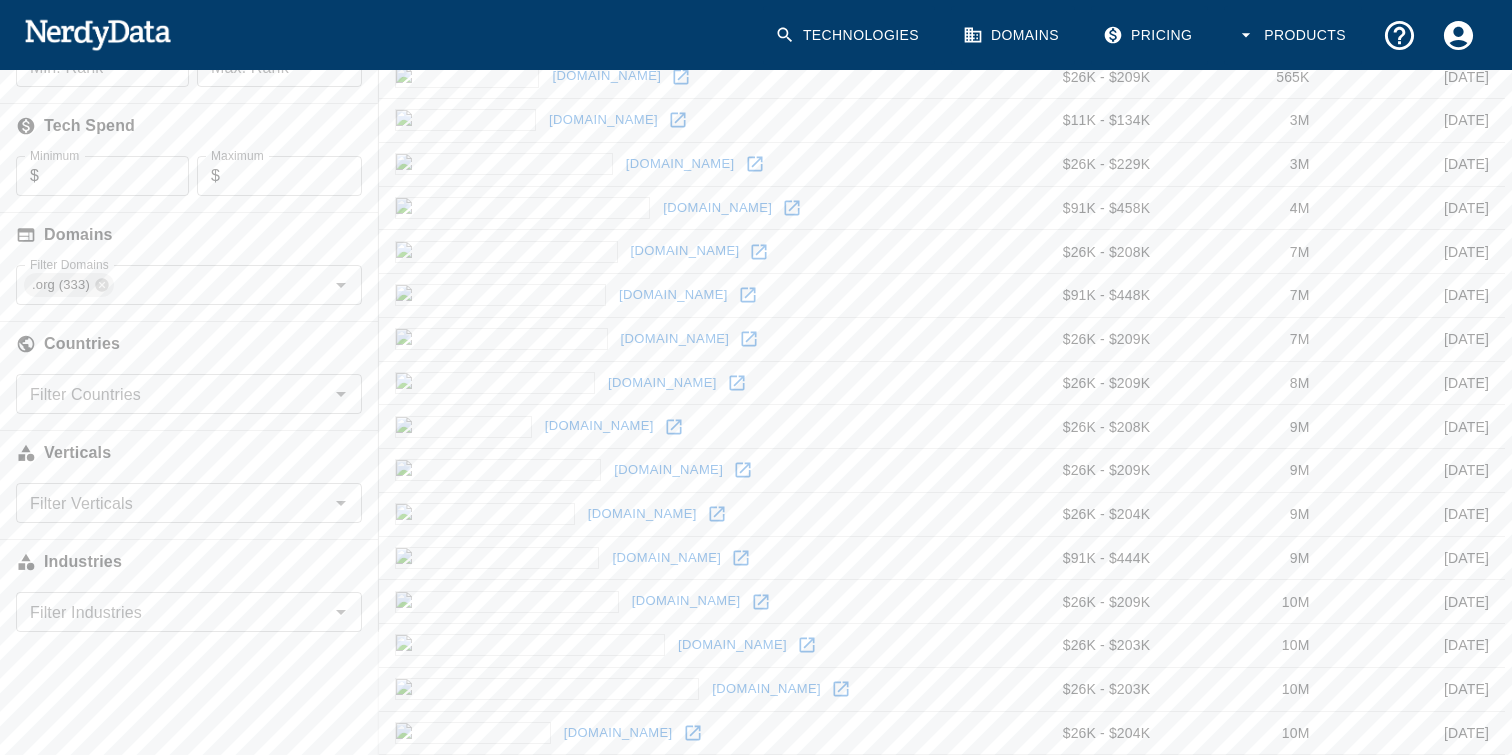 scroll, scrollTop: 751, scrollLeft: 0, axis: vertical 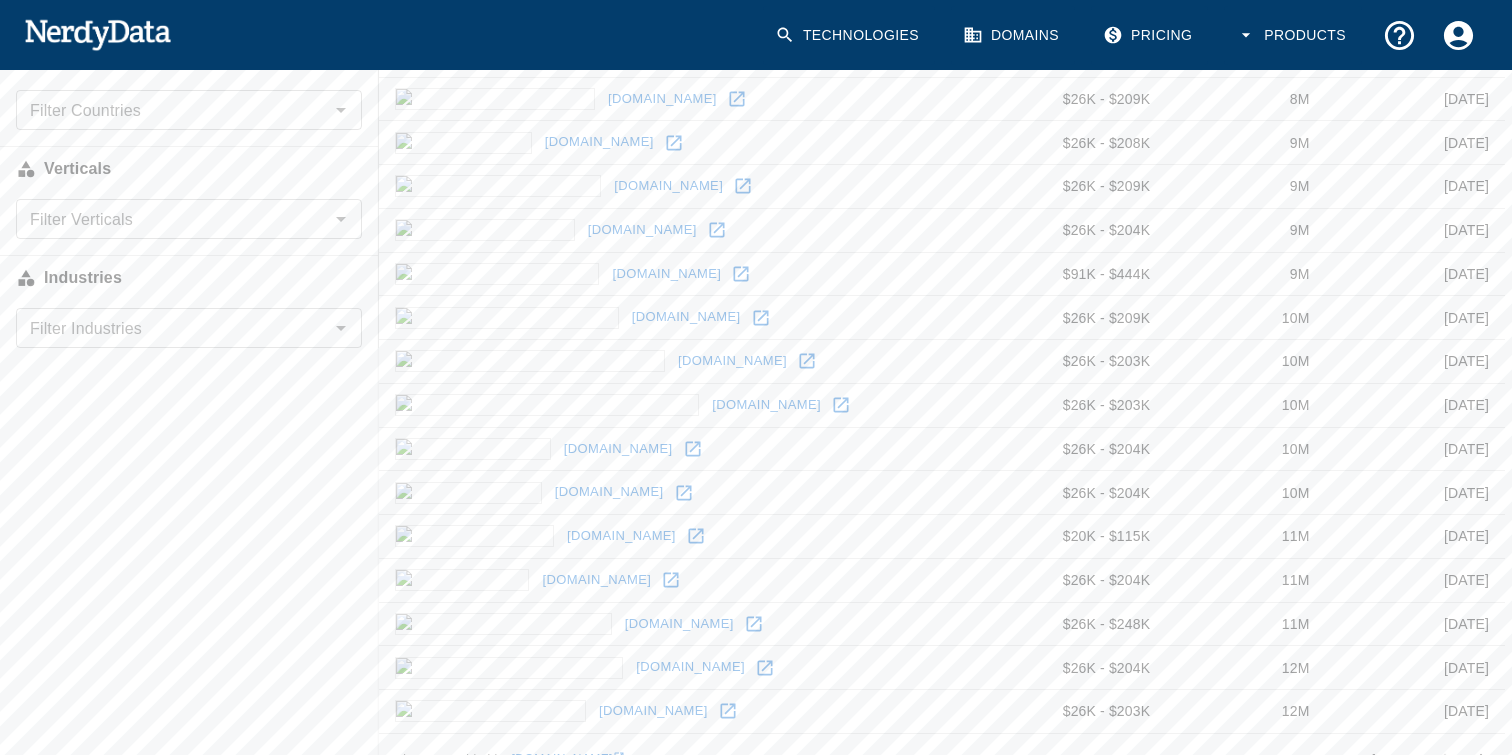click 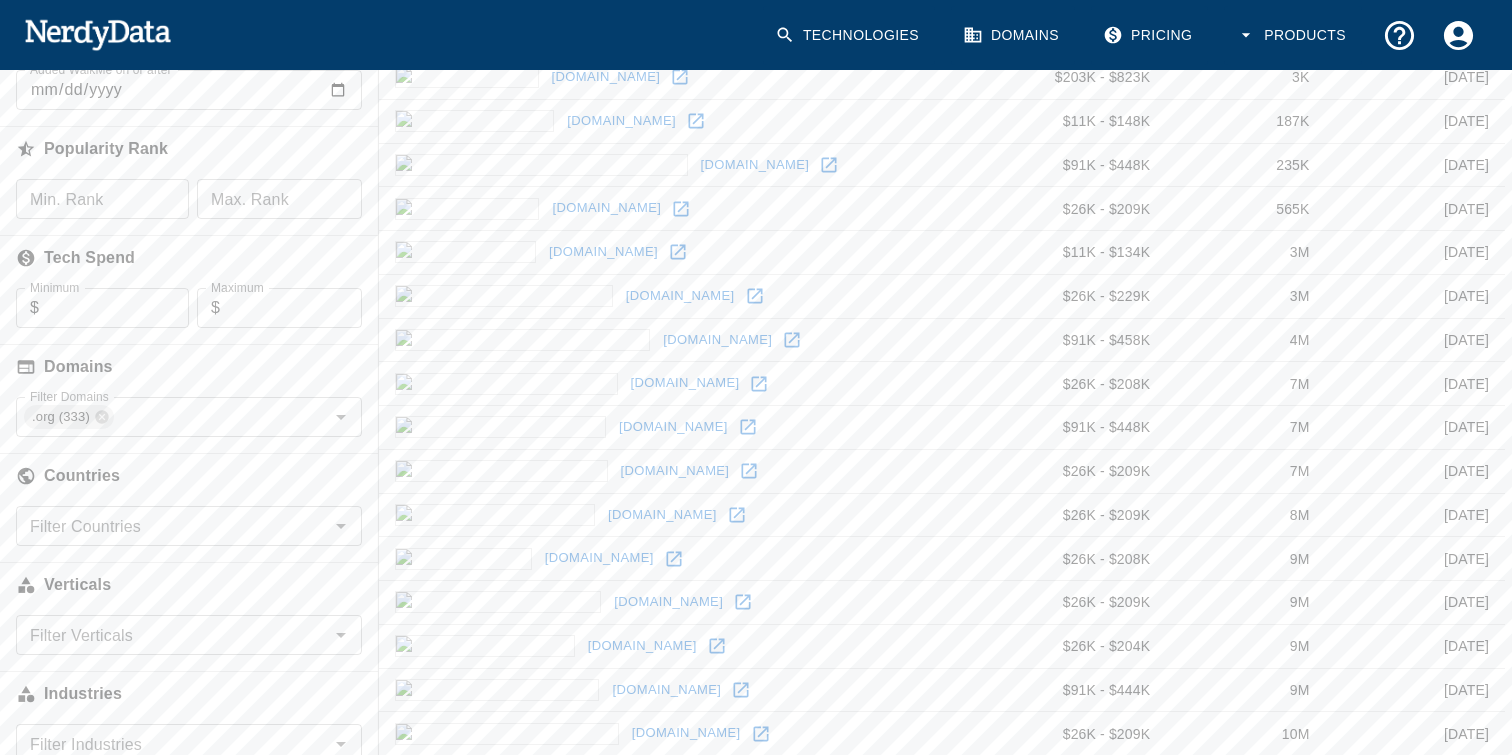 scroll, scrollTop: 0, scrollLeft: 0, axis: both 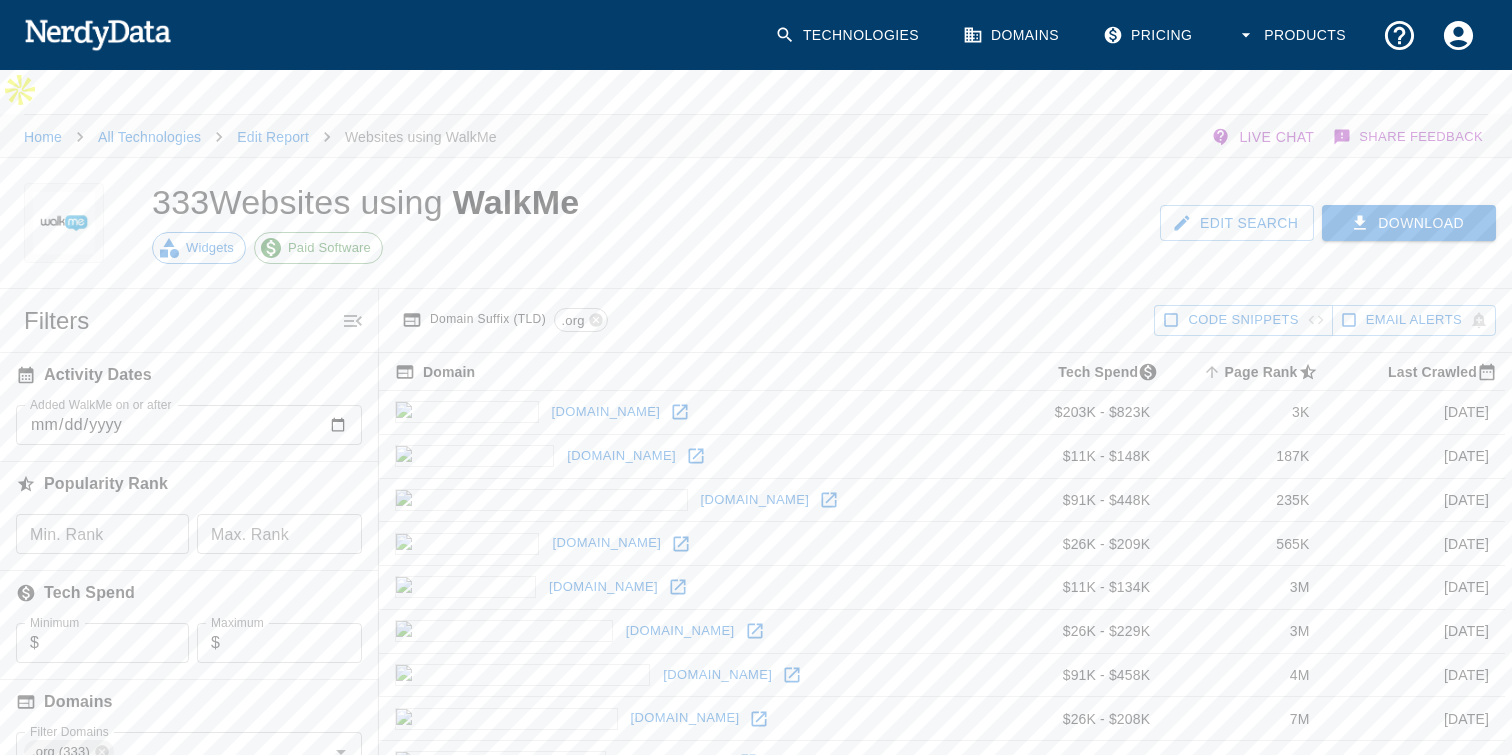 click 